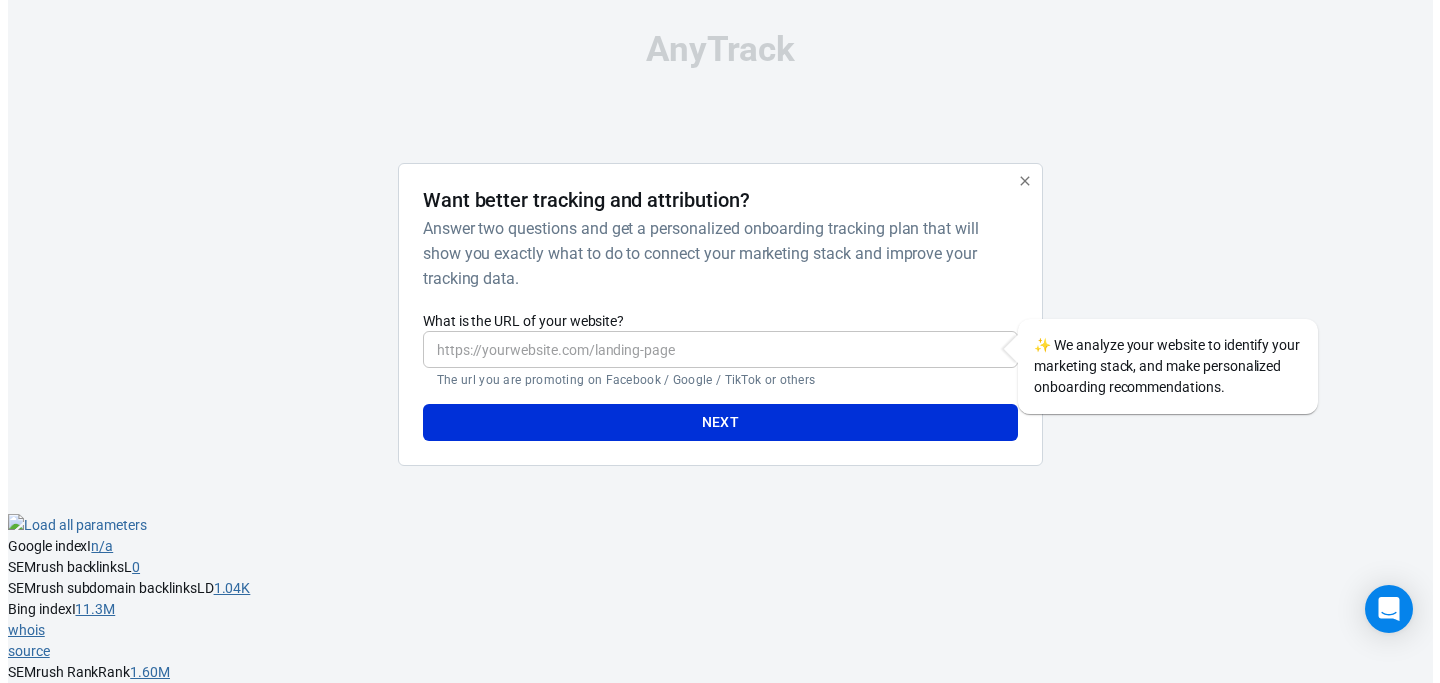 scroll, scrollTop: 0, scrollLeft: 0, axis: both 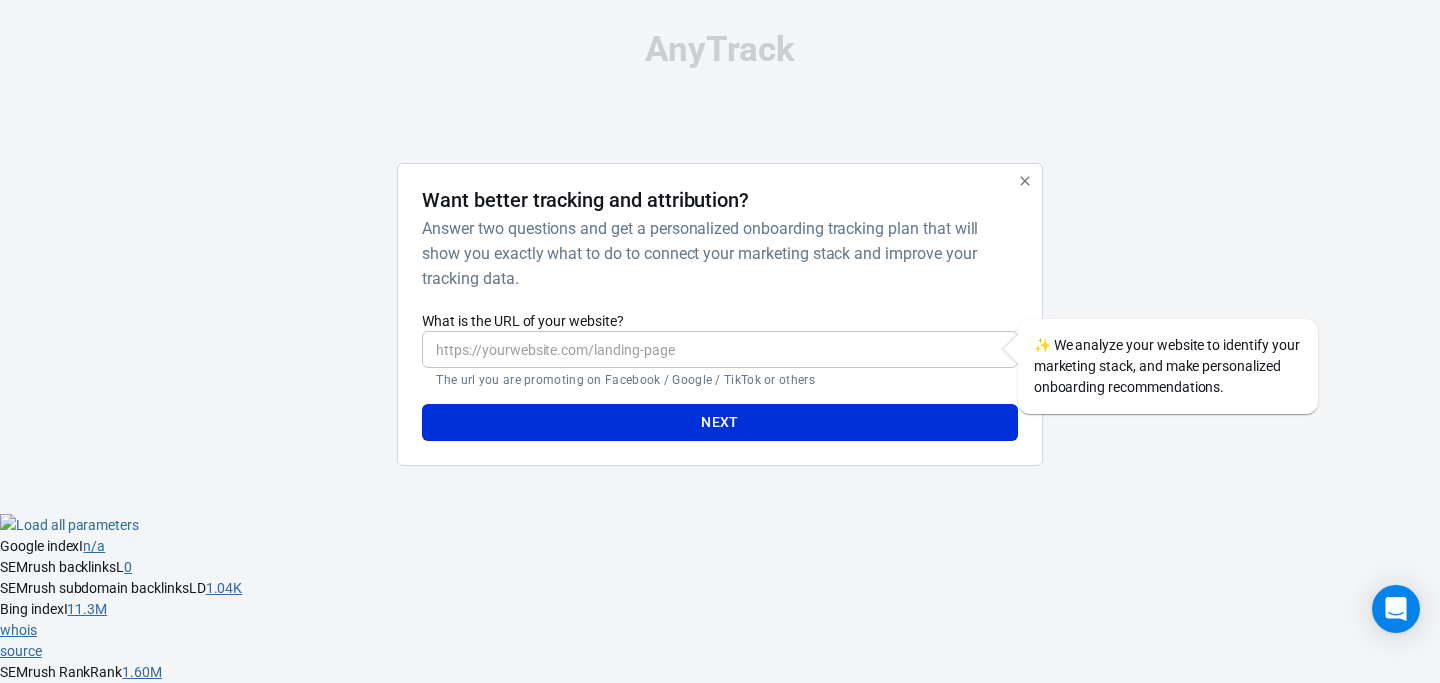 click on "For this domain" at bounding box center [54, 798] 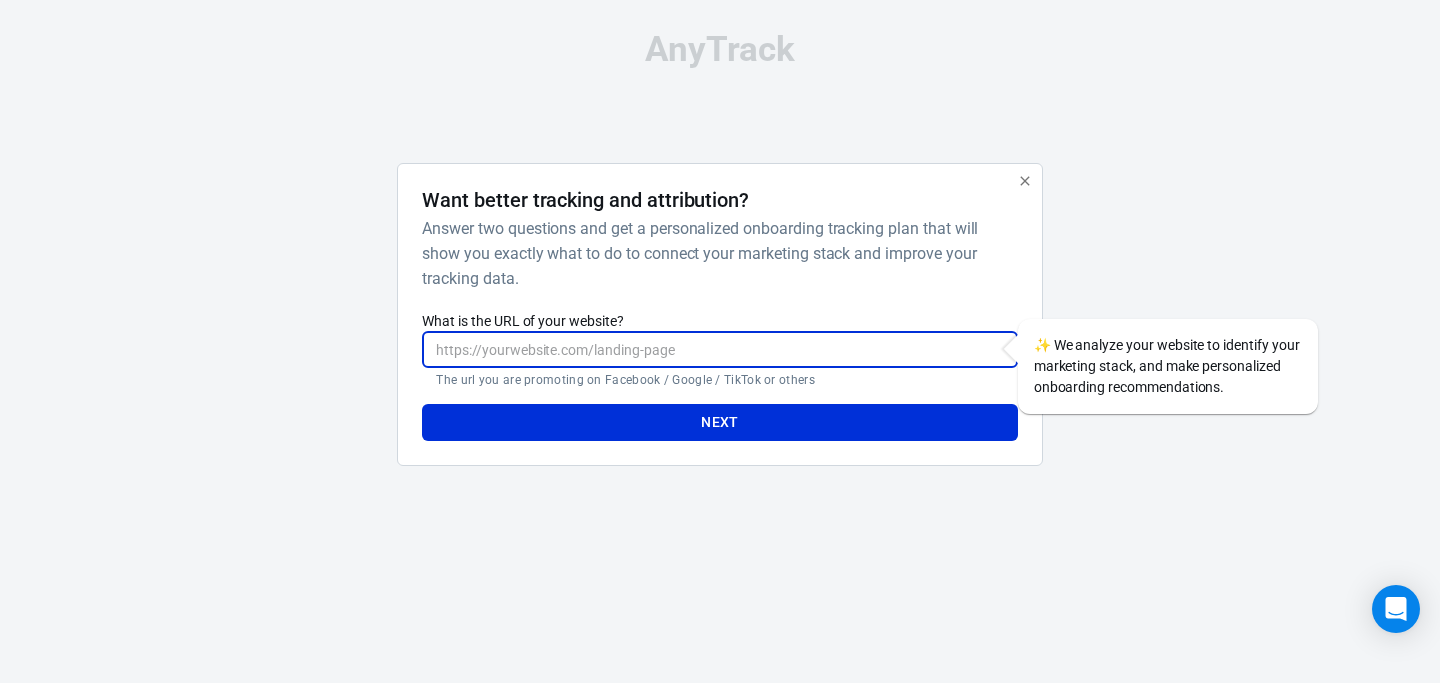 click on "What is the URL of your website?" at bounding box center [719, 349] 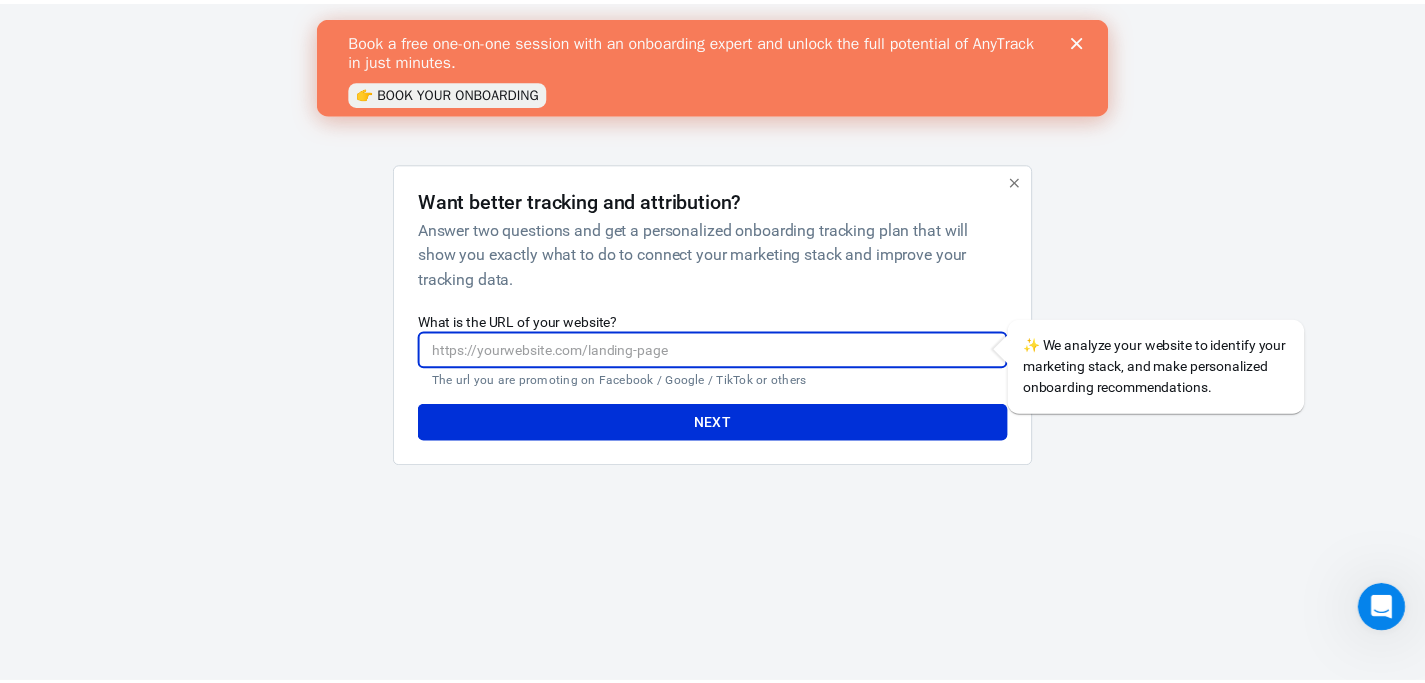 scroll, scrollTop: 0, scrollLeft: 0, axis: both 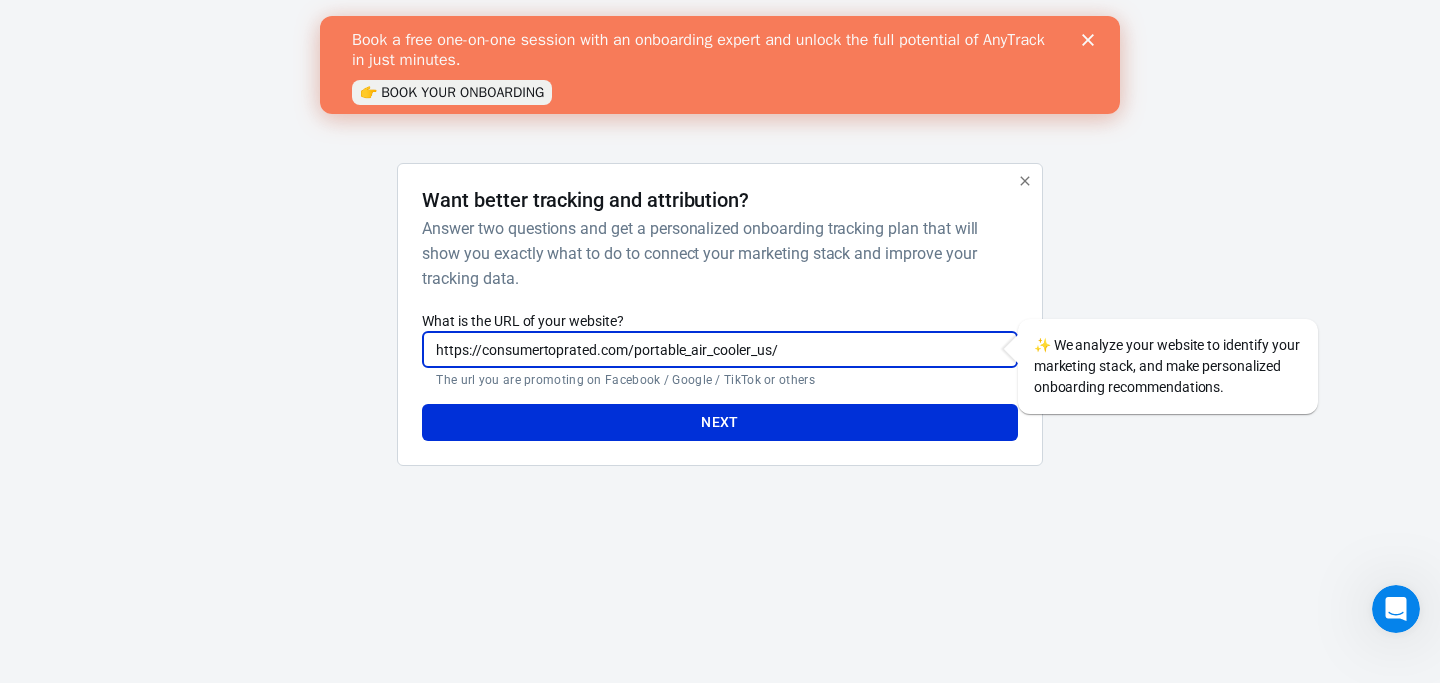 drag, startPoint x: 629, startPoint y: 352, endPoint x: 972, endPoint y: 338, distance: 343.28558 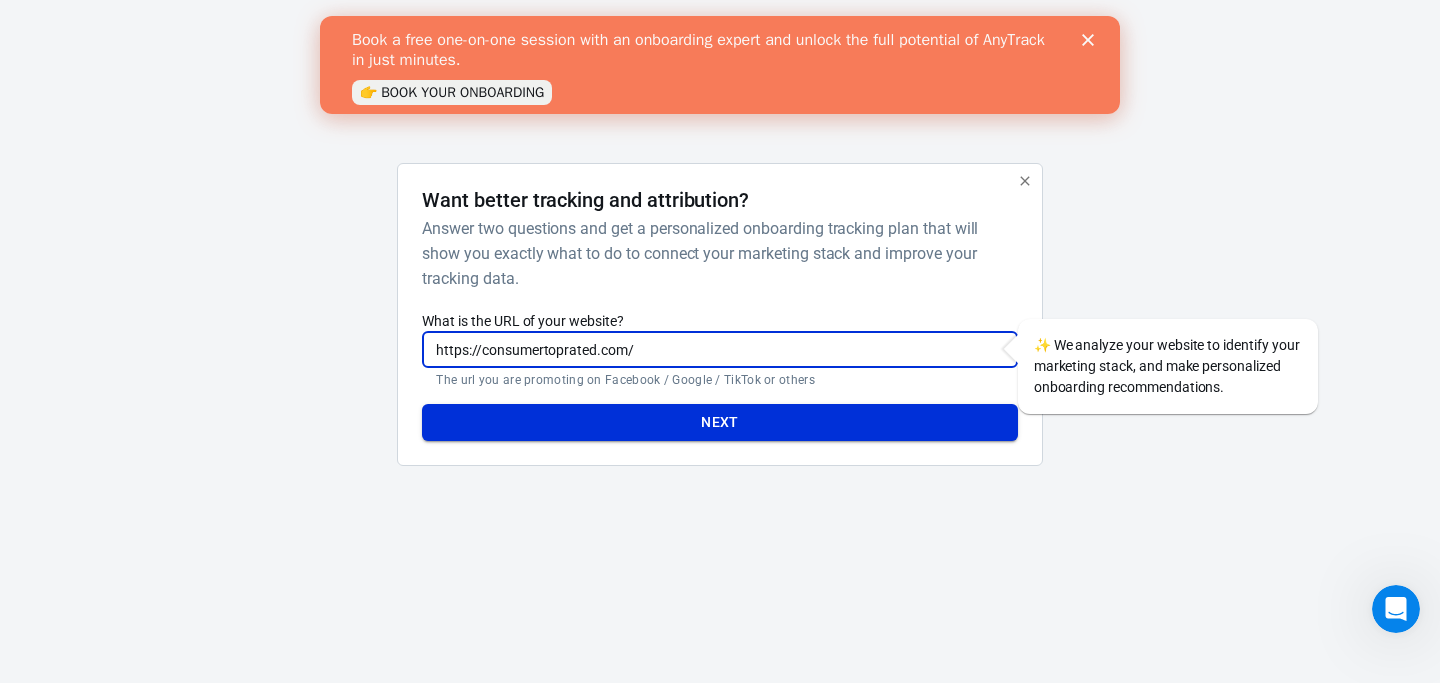 type on "https://consumertoprated.com/" 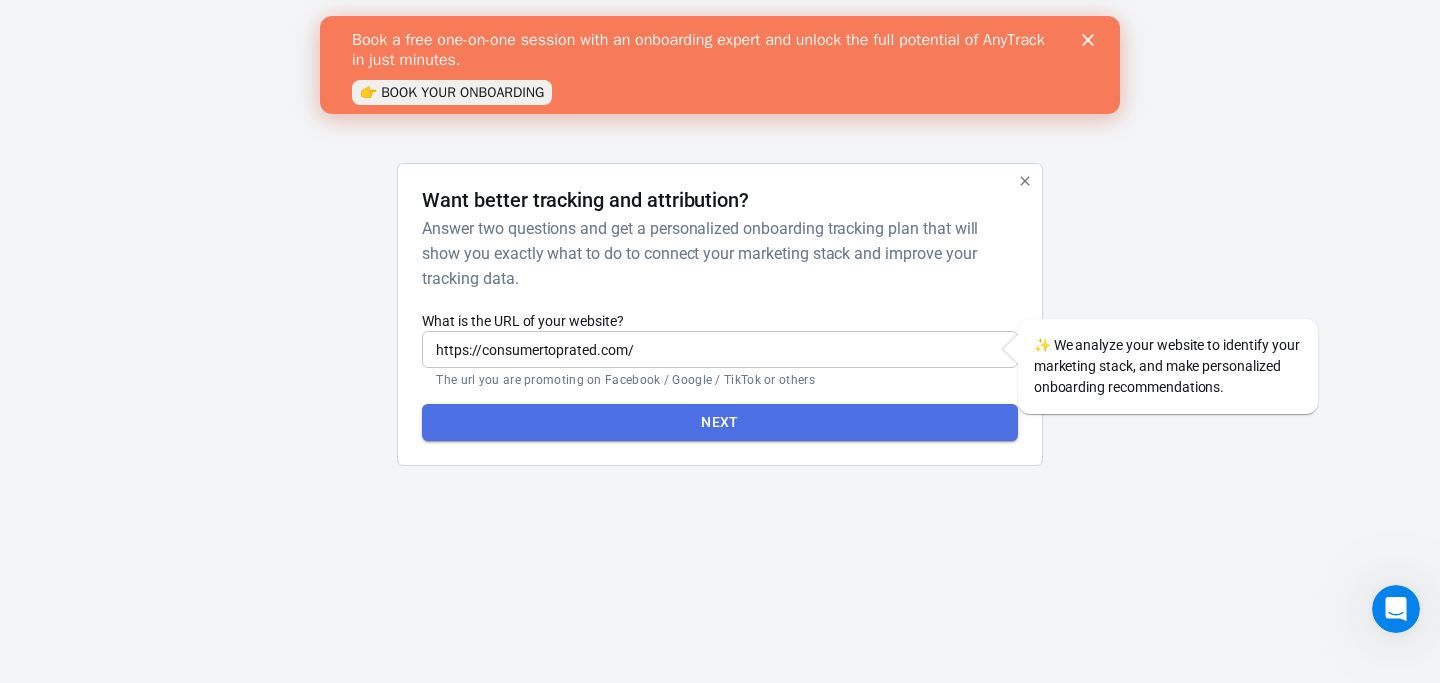 click on "Next" at bounding box center [719, 422] 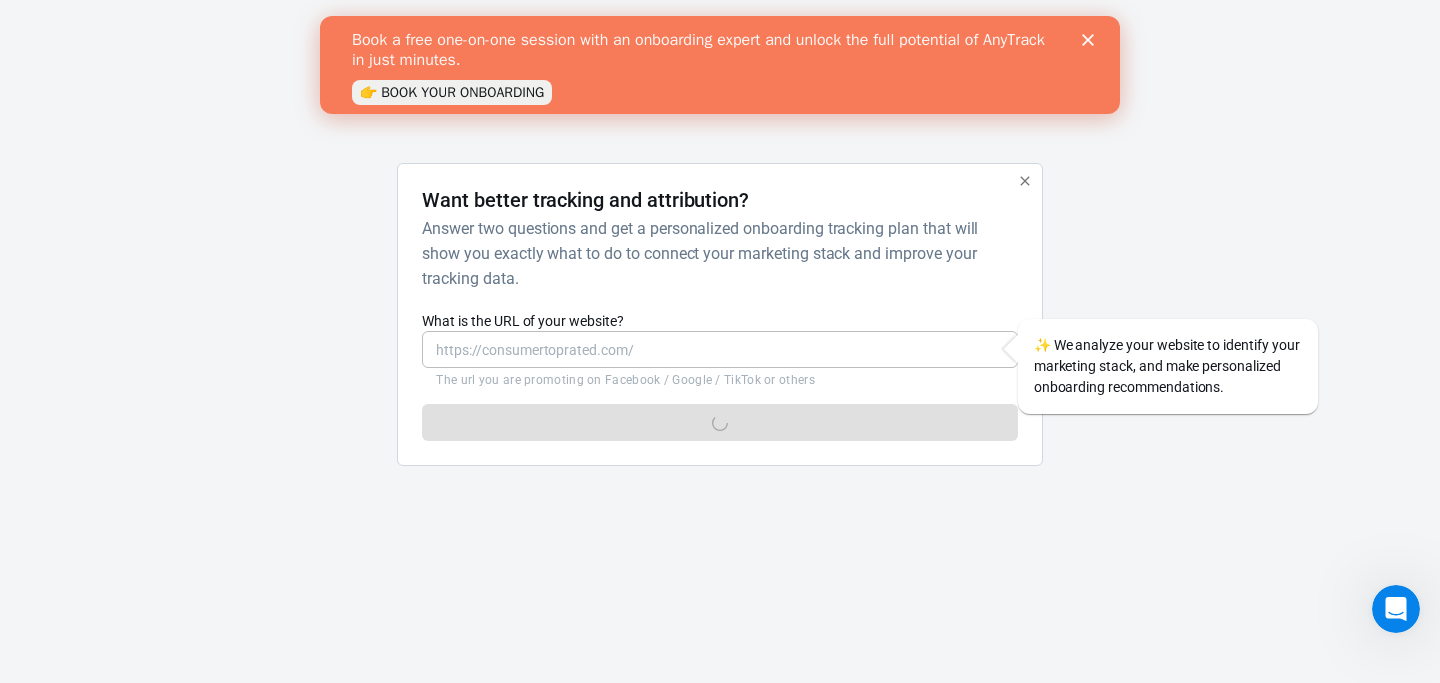 click 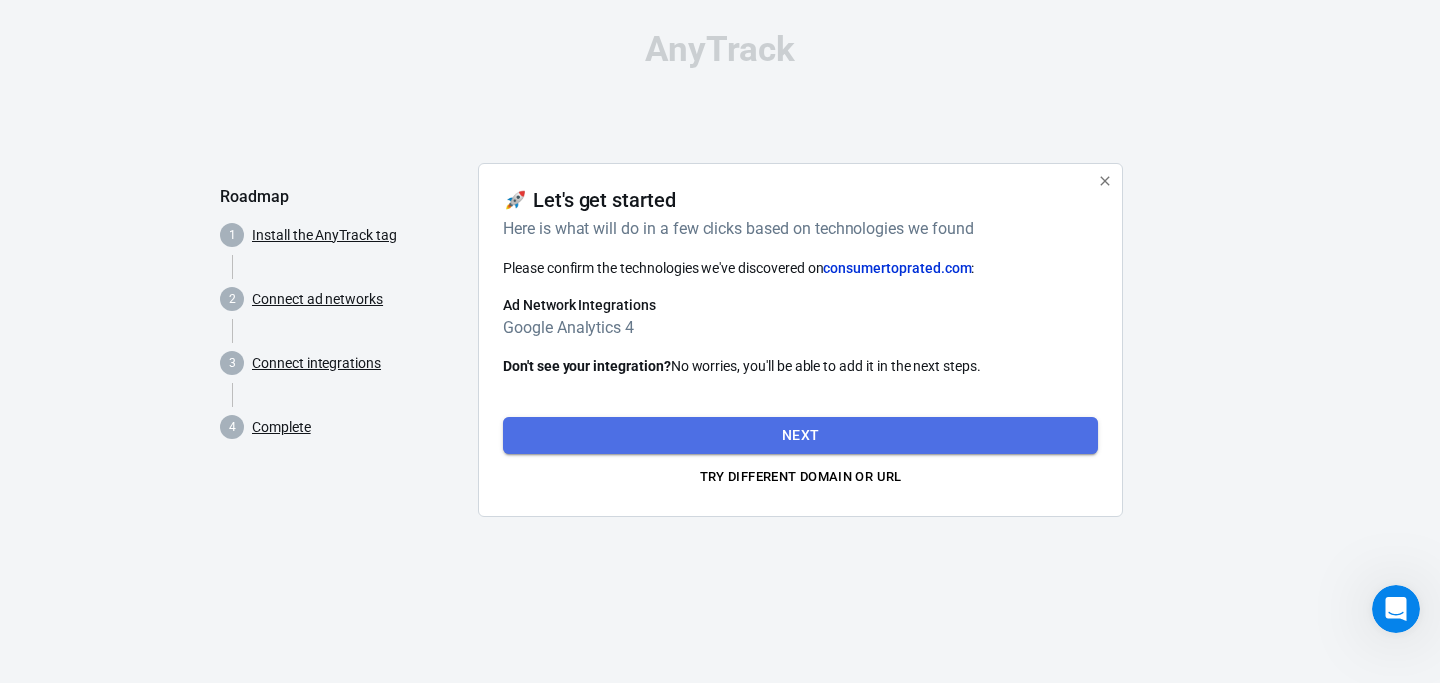 click on "Next" at bounding box center (800, 435) 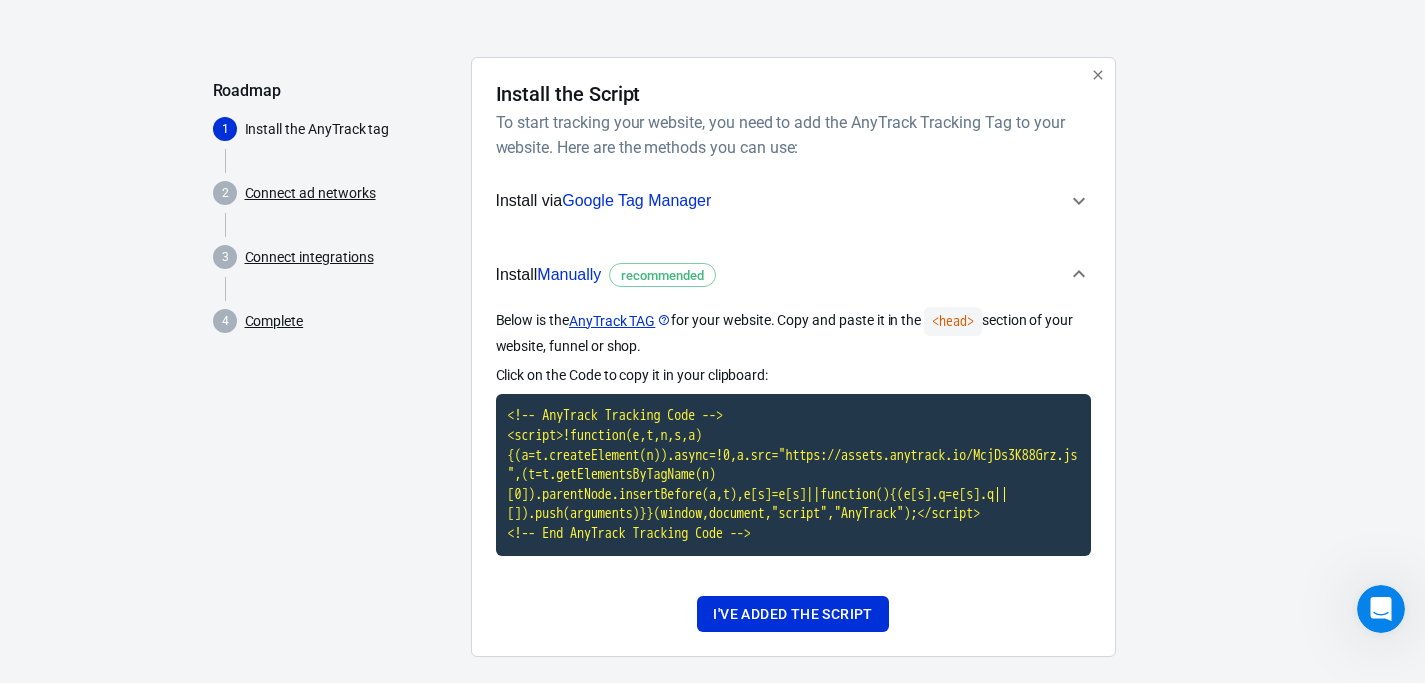 scroll, scrollTop: 148, scrollLeft: 0, axis: vertical 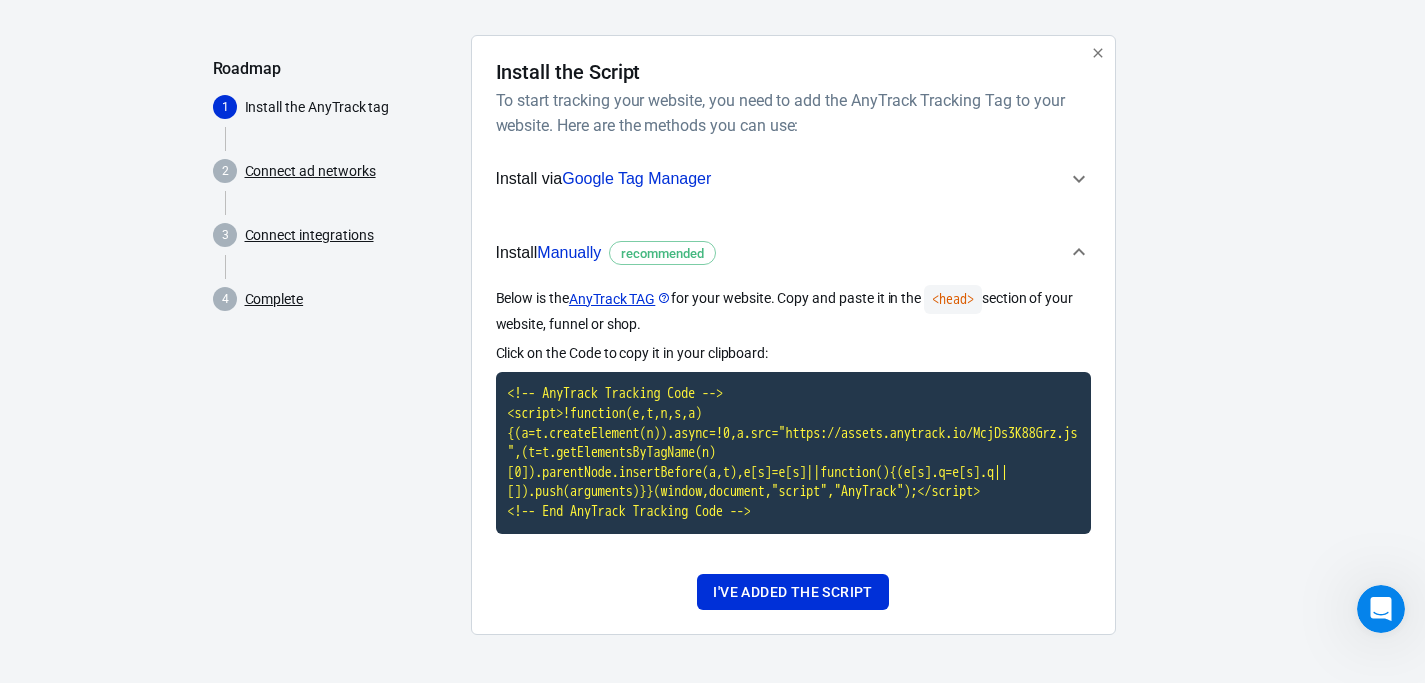 click 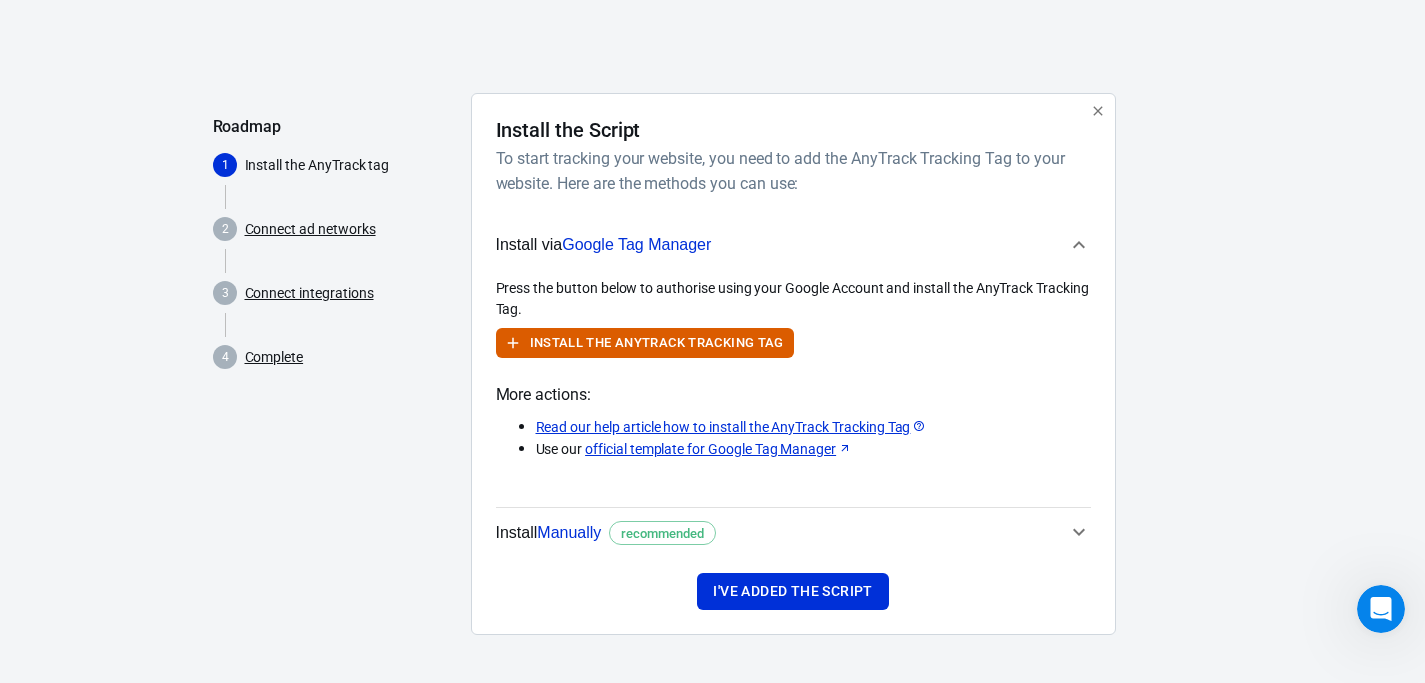 scroll, scrollTop: 70, scrollLeft: 0, axis: vertical 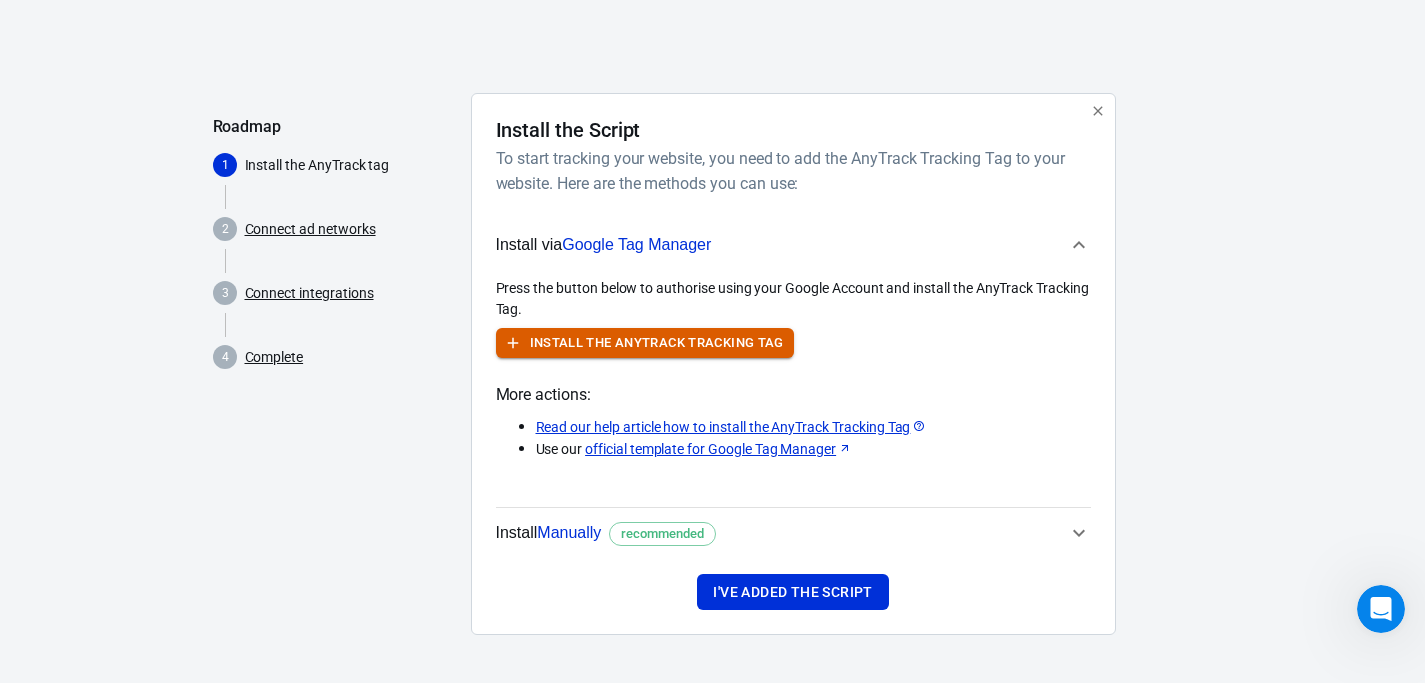 click on "Install the AnyTrack Tracking Tag" at bounding box center [645, 343] 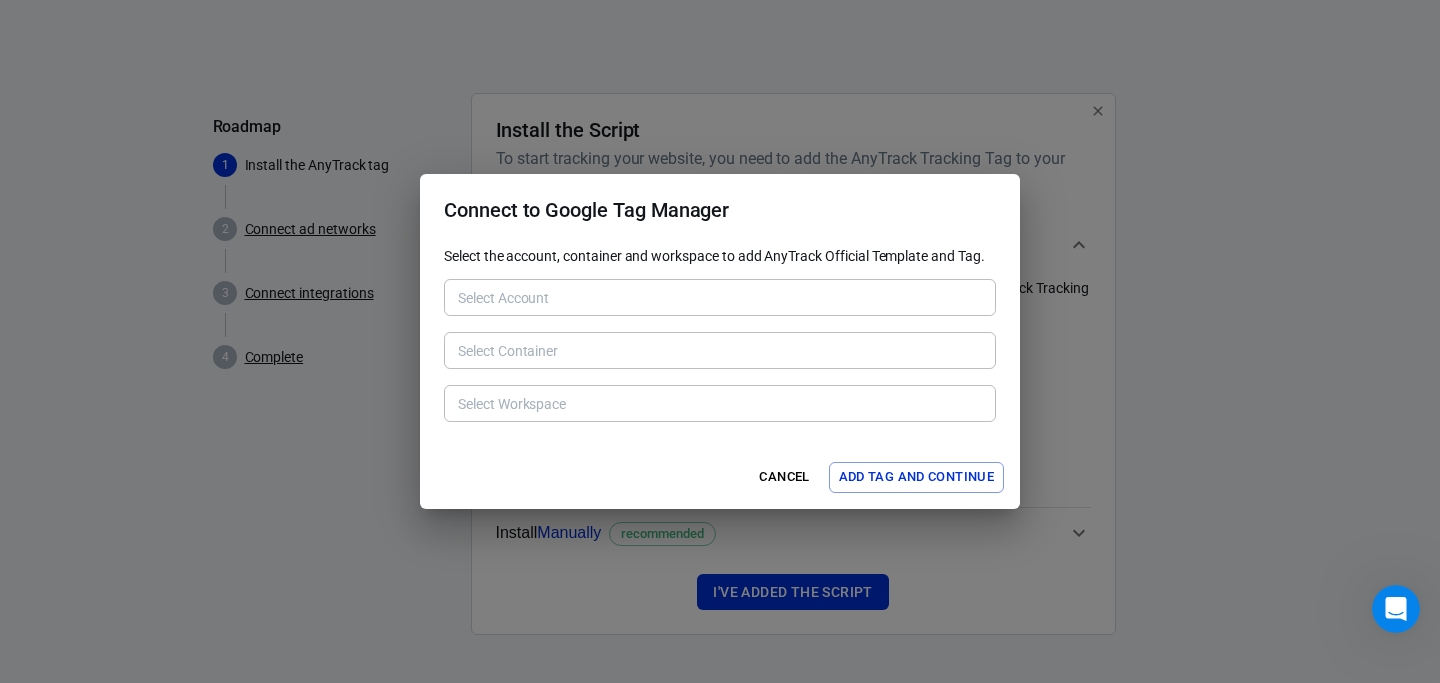 drag, startPoint x: 514, startPoint y: 332, endPoint x: 519, endPoint y: 314, distance: 18.681541 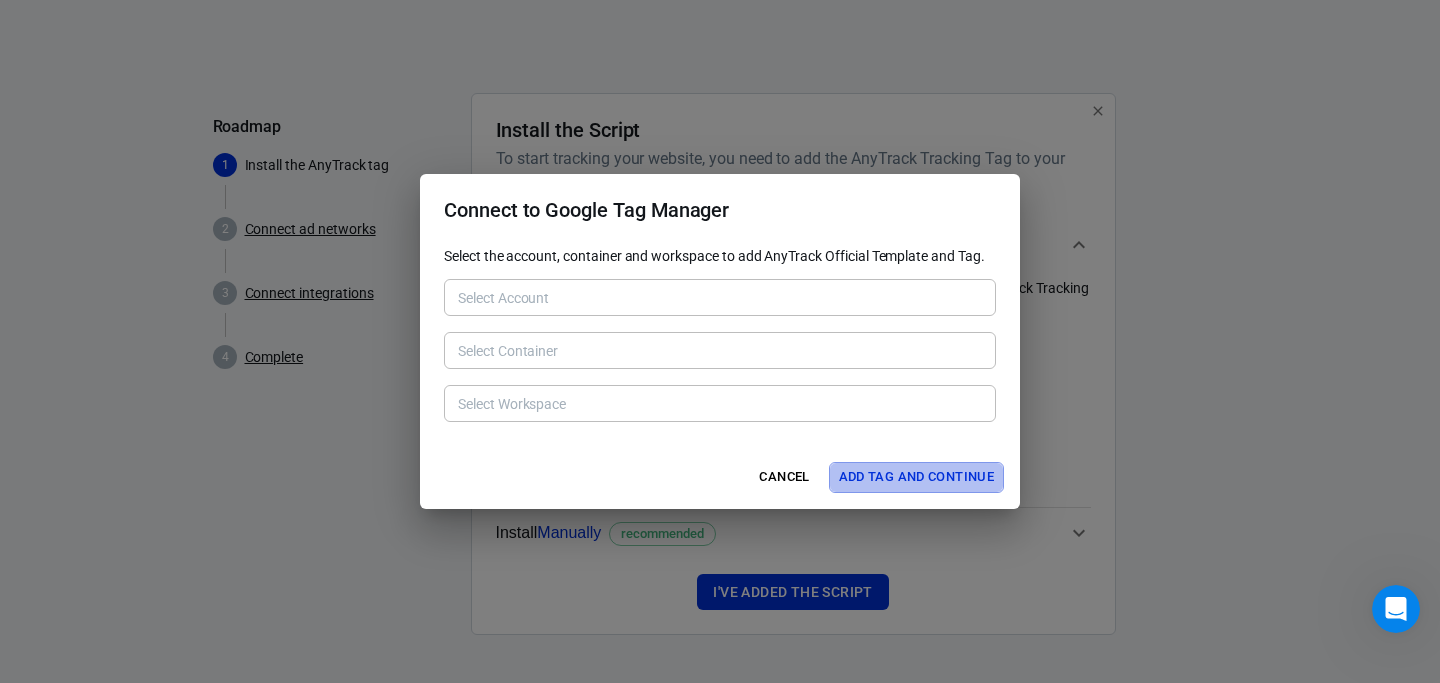 click on "Add Tag and Continue" at bounding box center [916, 477] 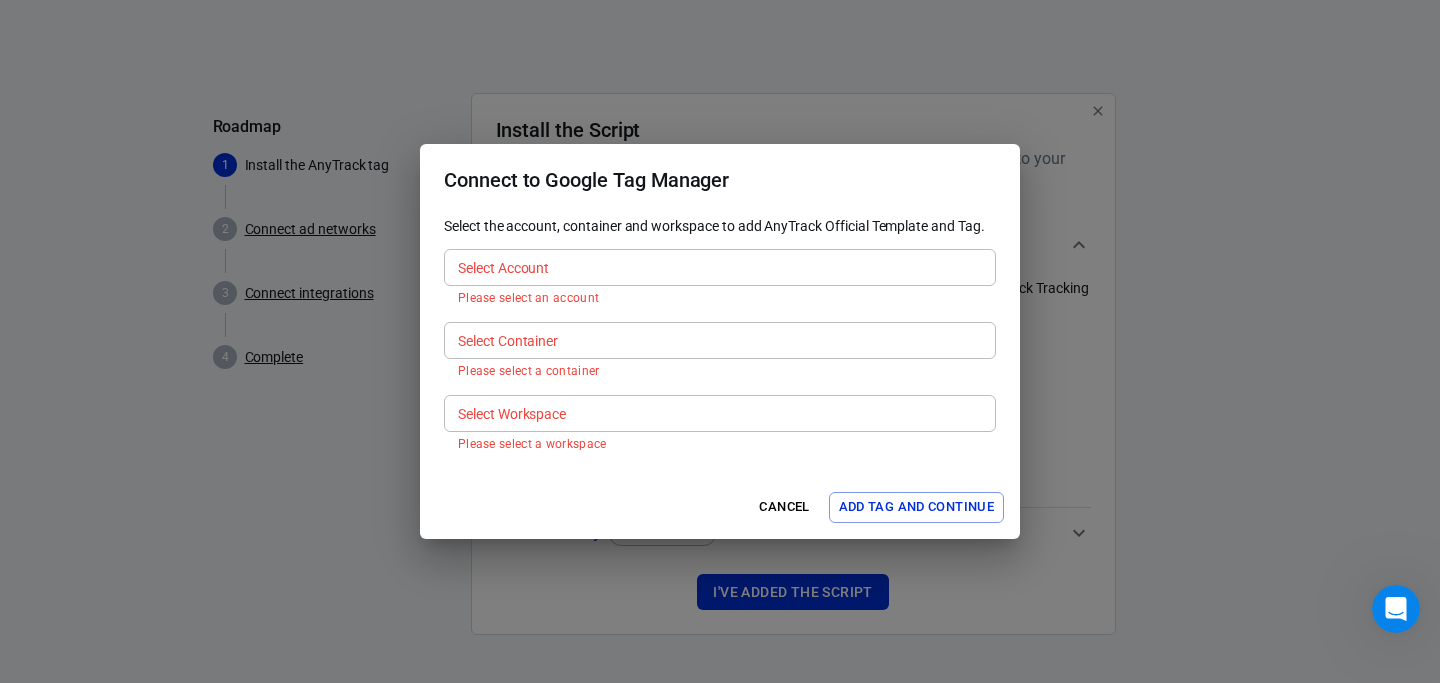 click on "Select the account, container and workspace to add AnyTrack Official Template and Tag. Select Account Select Account Please select an account Select Container Select Container Please select a container Select Workspace Select Workspace Please select a workspace" at bounding box center (720, 336) 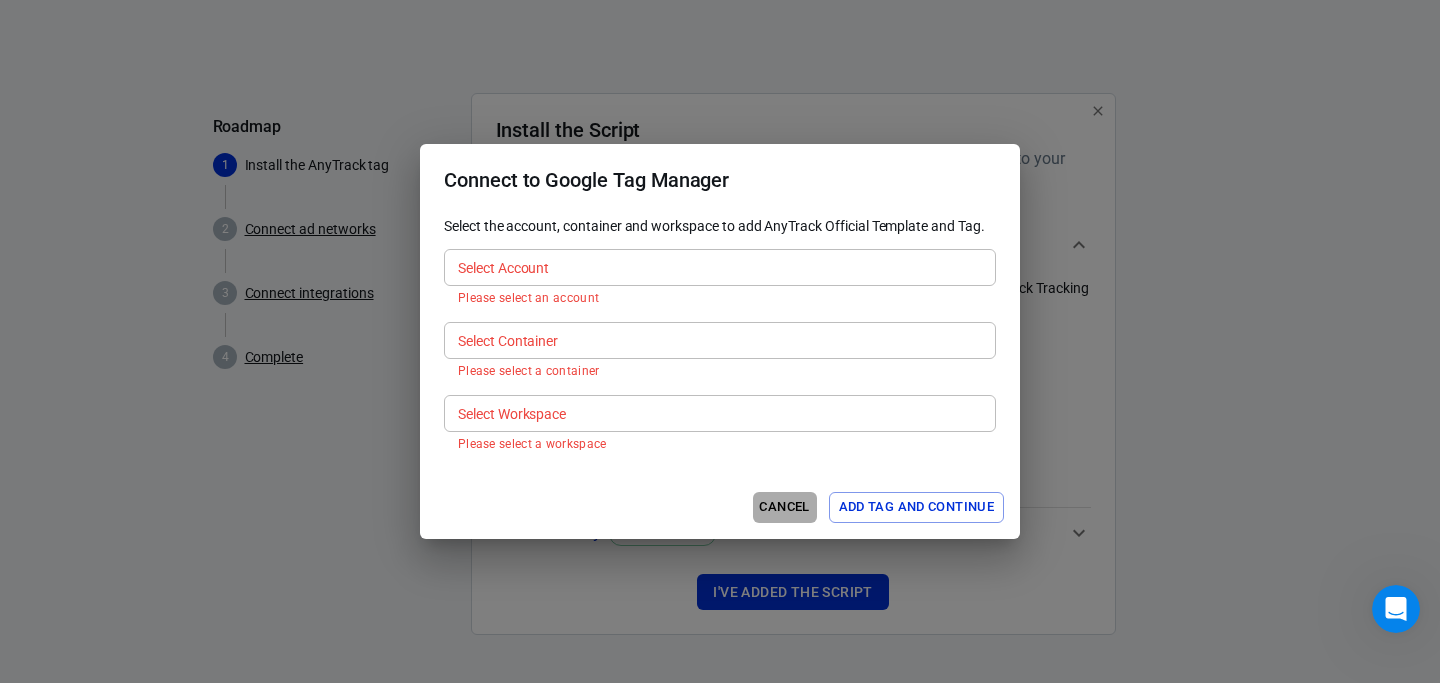 click on "Cancel" at bounding box center [785, 507] 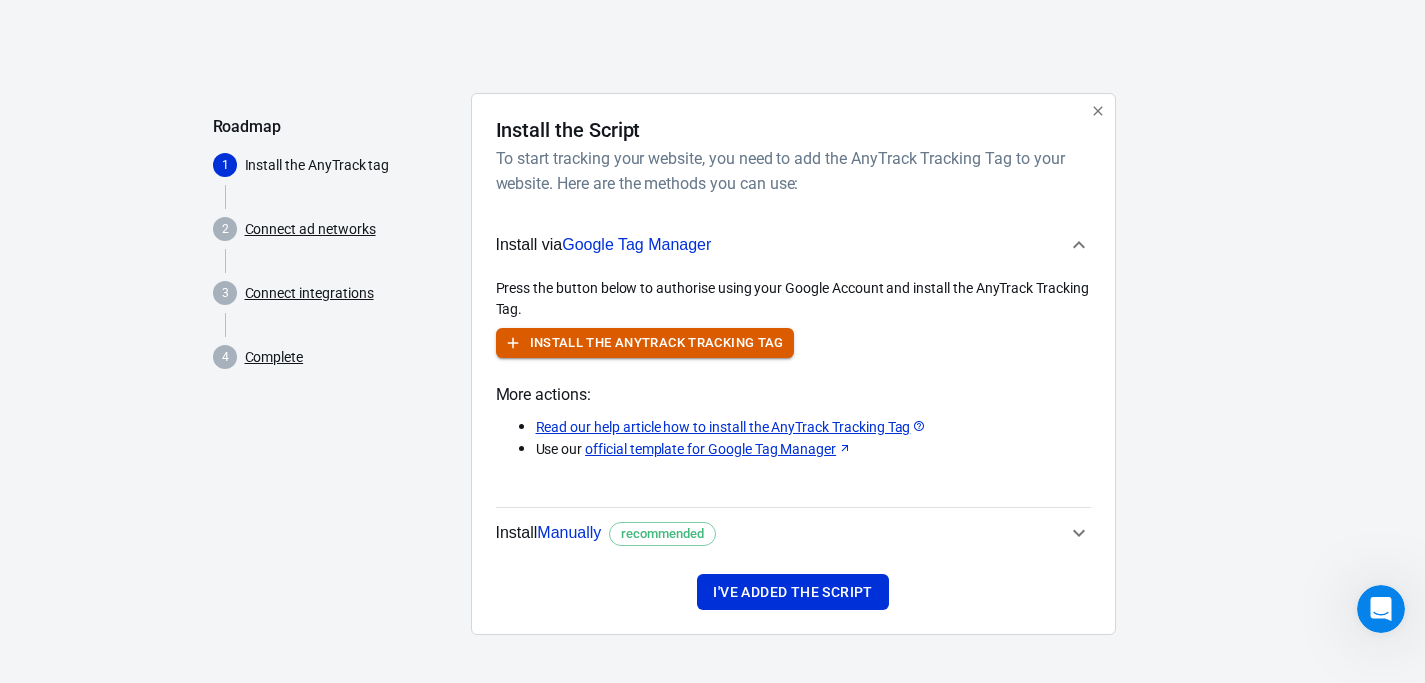 click on "Install the AnyTrack Tracking Tag" at bounding box center [645, 343] 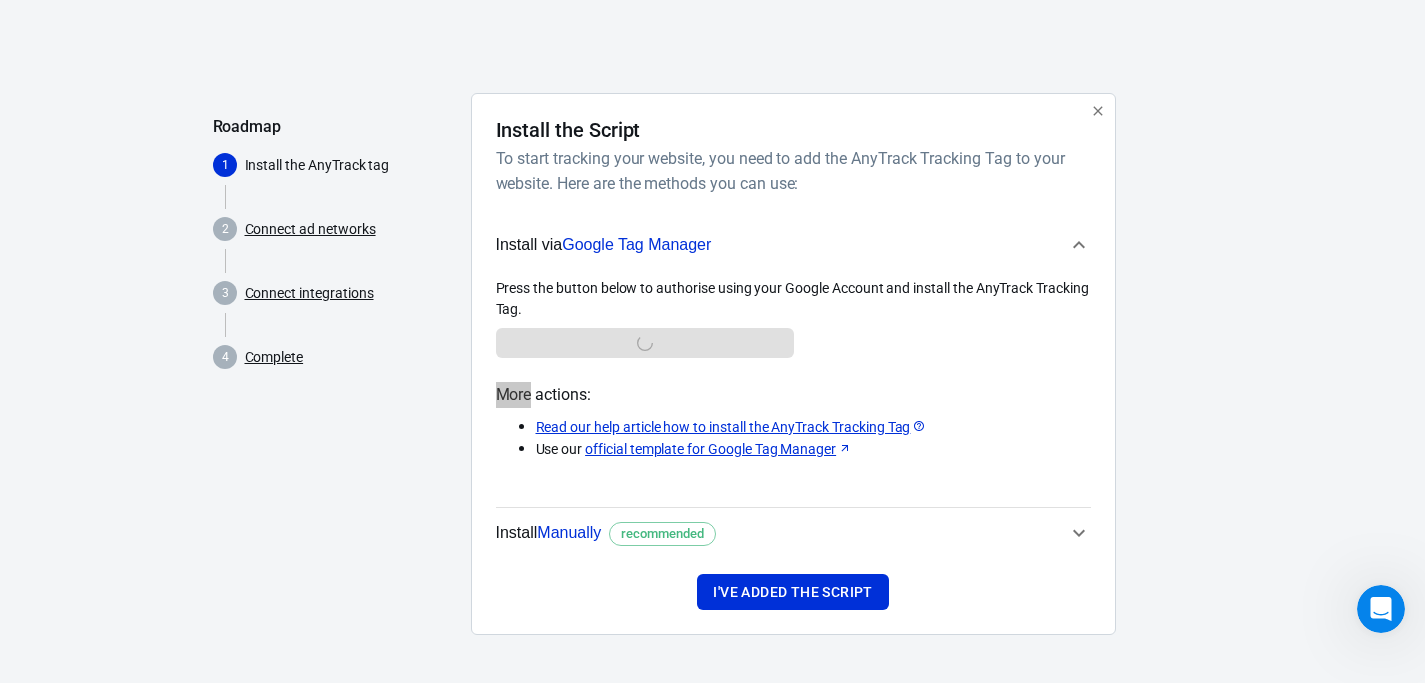click on "Press the button below to authorise using your Google Account and install the AnyTrack Tracking Tag. Install the AnyTrack Tracking Tag" at bounding box center (793, 318) 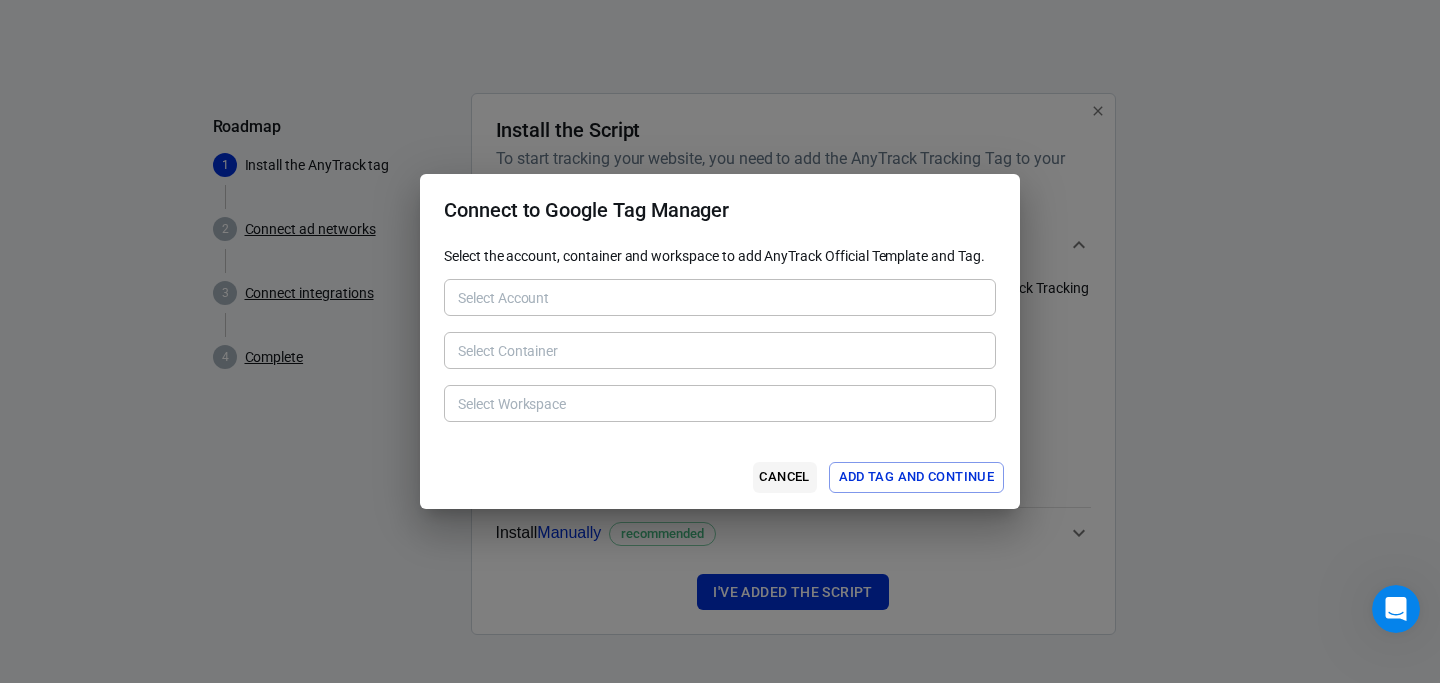 click on "Cancel" at bounding box center [785, 477] 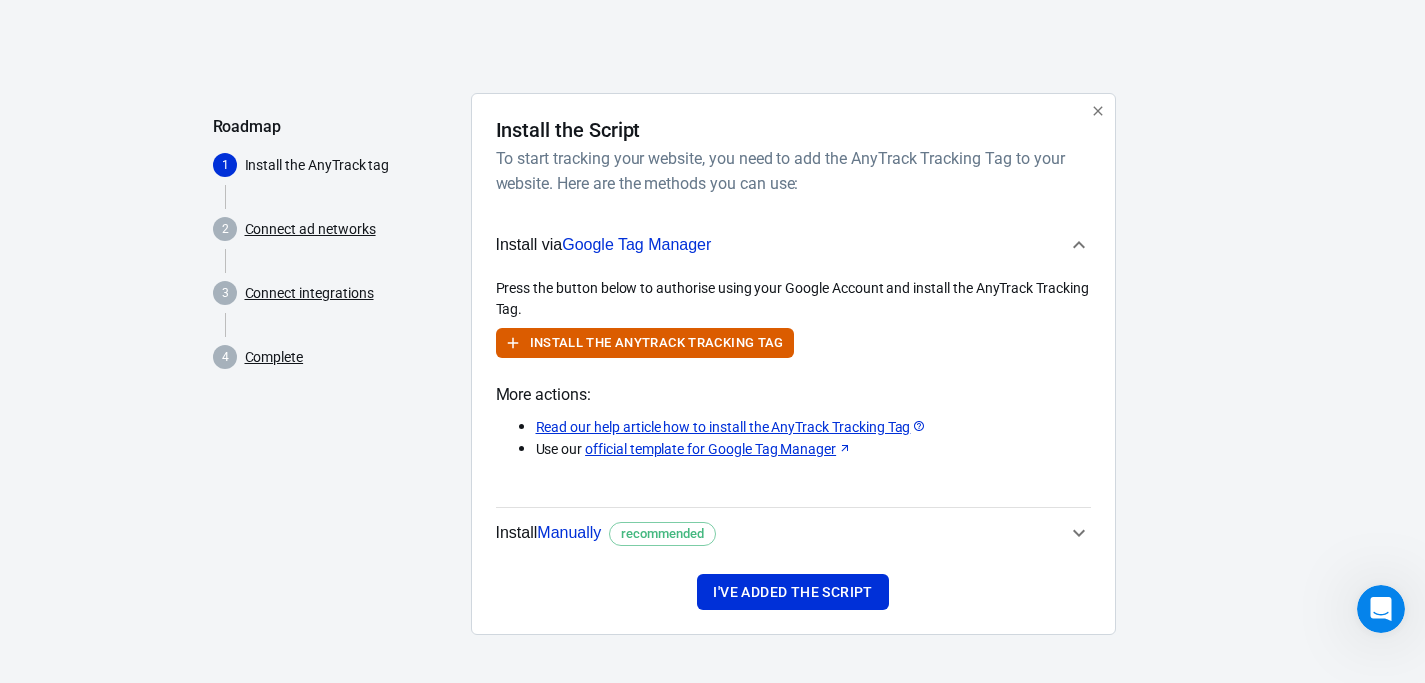 click on "Press the button below to authorise using your Google Account and install the AnyTrack Tracking Tag. Install the AnyTrack Tracking Tag More actions: Read our help article how to install the AnyTrack Tracking Tag   Use our   official template for Google Tag Manager" at bounding box center (793, 369) 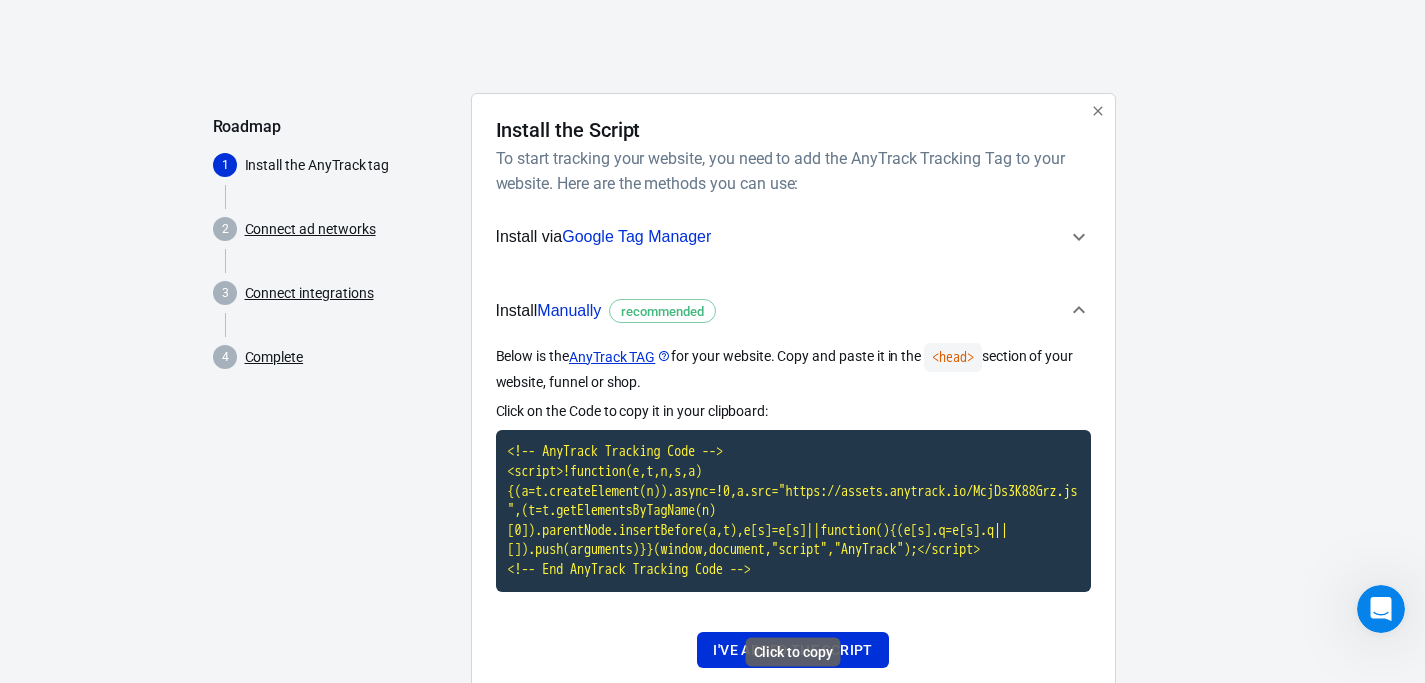 type 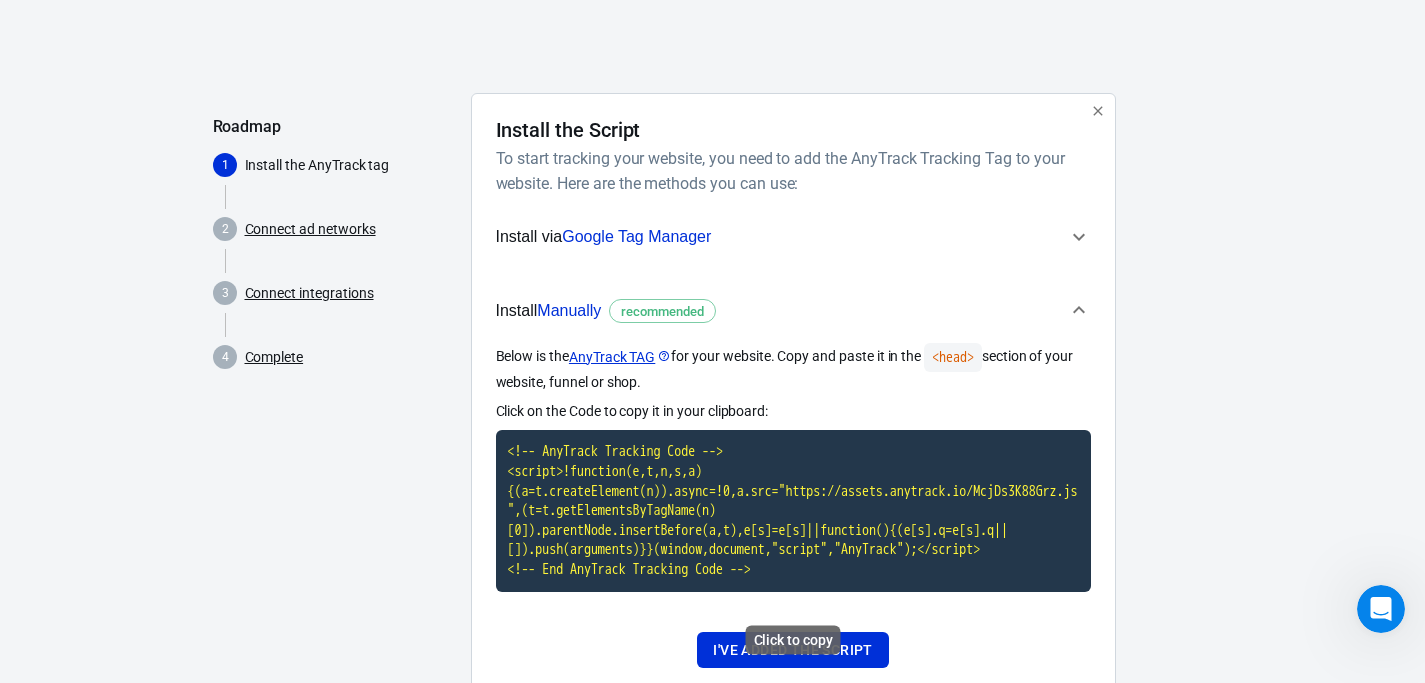 click on "<!-- AnyTrack Tracking Code -->
<script>!function(e,t,n,s,a){(a=t.createElement(n)).async=!0,a.src="https://assets.anytrack.io/McjDs3K88Grz.js",(t=t.getElementsByTagName(n)[0]).parentNode.insertBefore(a,t),e[s]=e[s]||function(){(e[s].q=e[s].q||[]).push(arguments)}}(window,document,"script","AnyTrack");</script>
<!-- End AnyTrack Tracking Code -->" at bounding box center (793, 510) 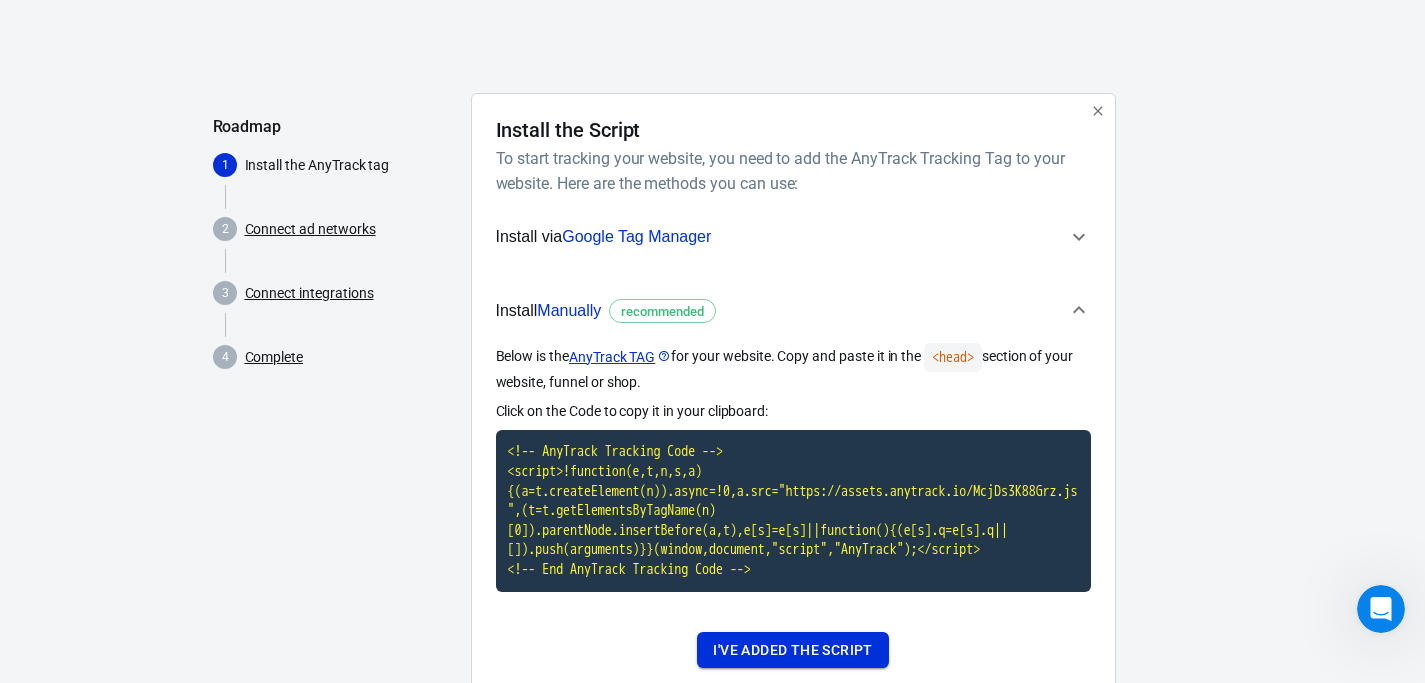 click on "I've added the script" at bounding box center [792, 650] 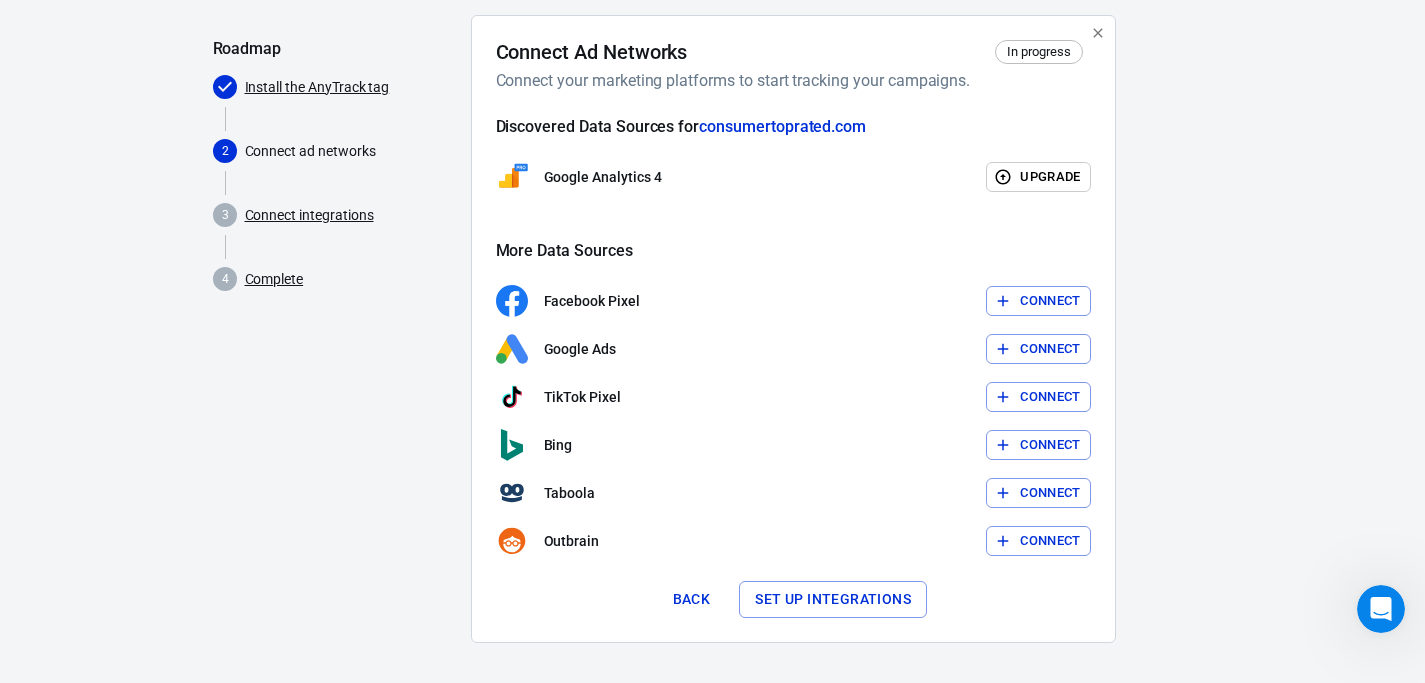 scroll, scrollTop: 155, scrollLeft: 0, axis: vertical 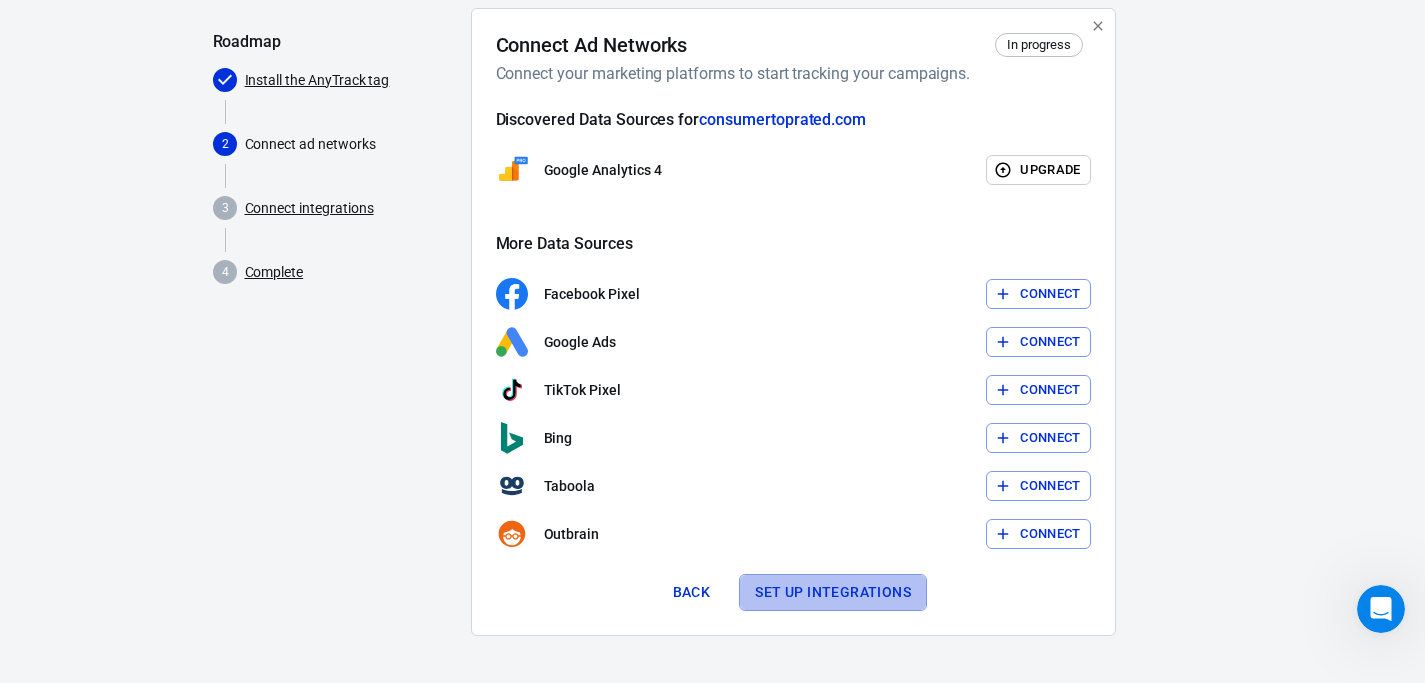 click on "Set up integrations" at bounding box center [833, 592] 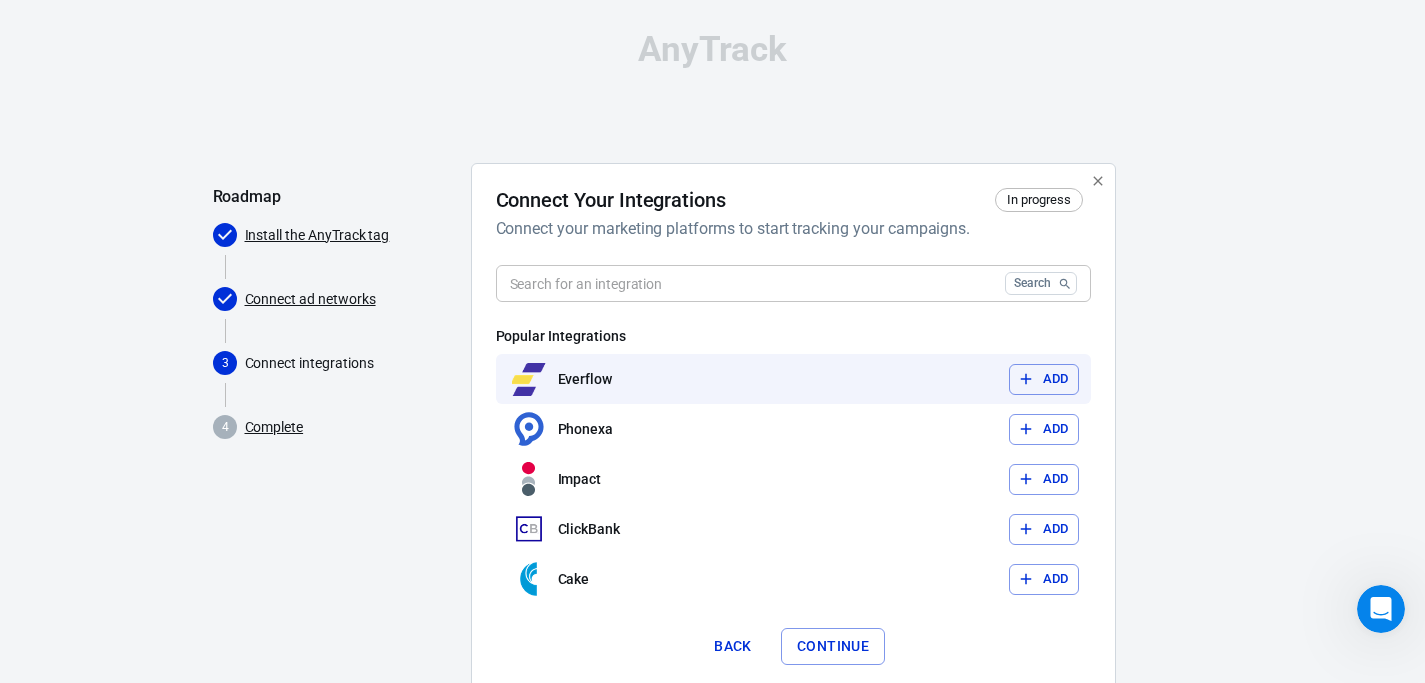 click on "Add" at bounding box center [1044, 379] 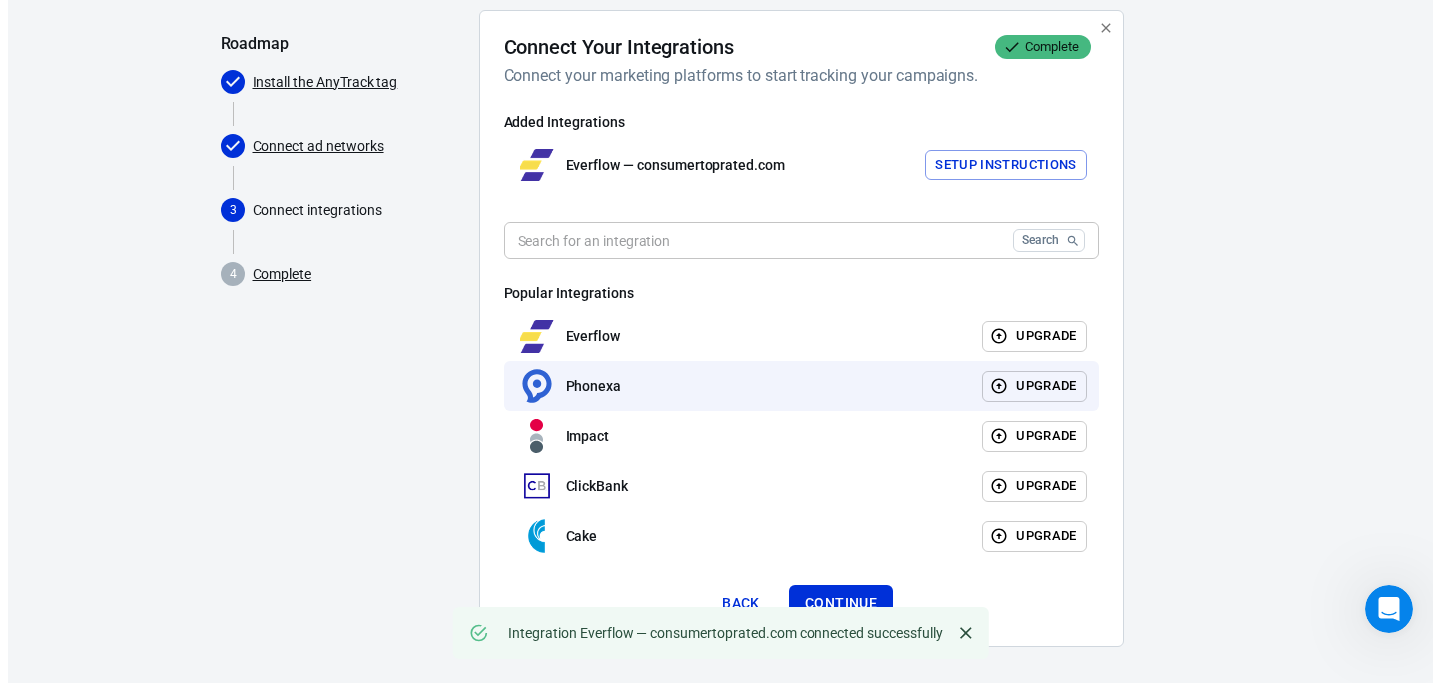 scroll, scrollTop: 164, scrollLeft: 0, axis: vertical 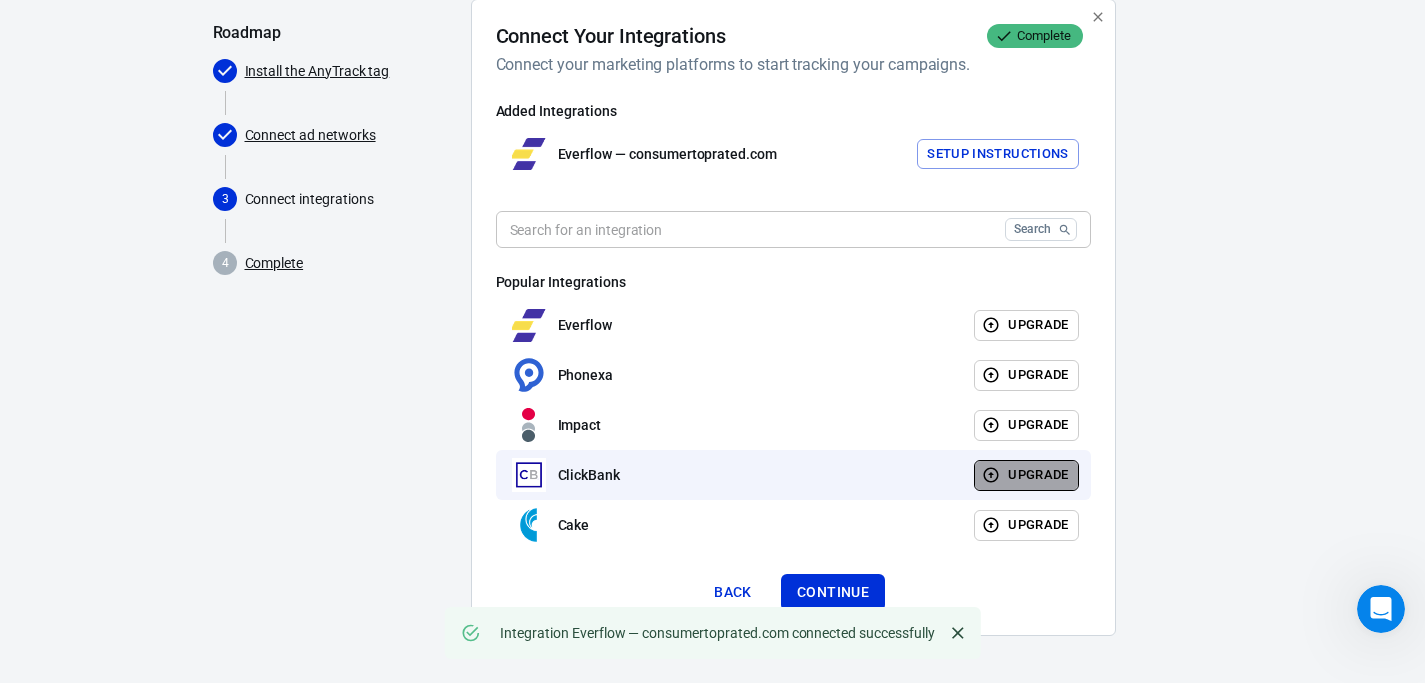 click on "Upgrade" at bounding box center (1026, 475) 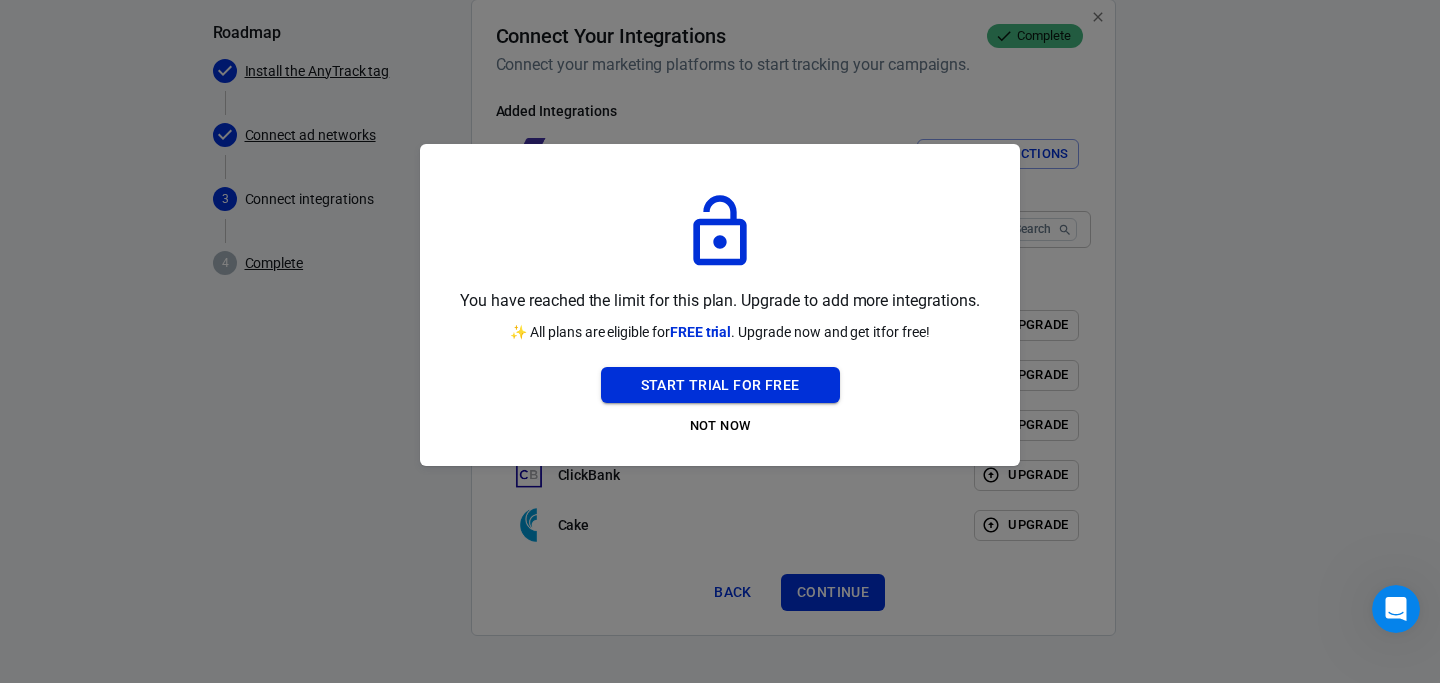 click on "Start Trial For Free" at bounding box center [720, 385] 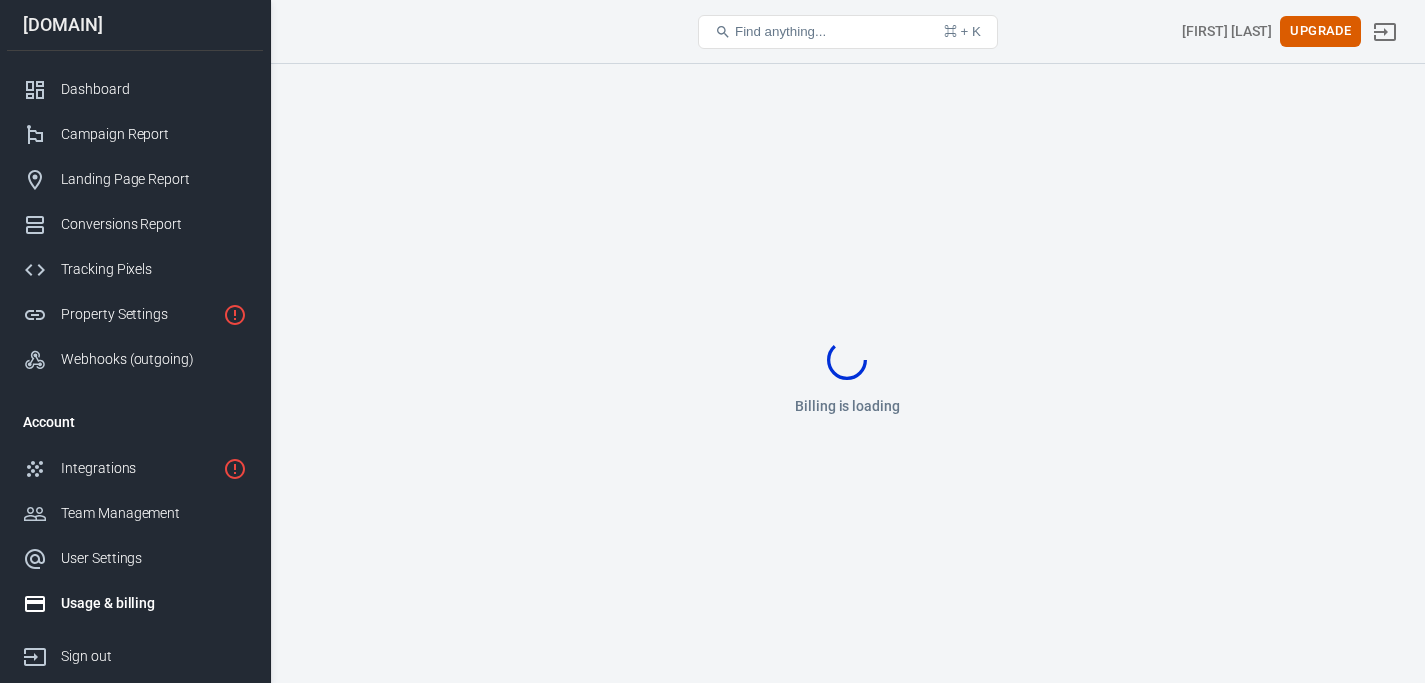 scroll, scrollTop: 0, scrollLeft: 0, axis: both 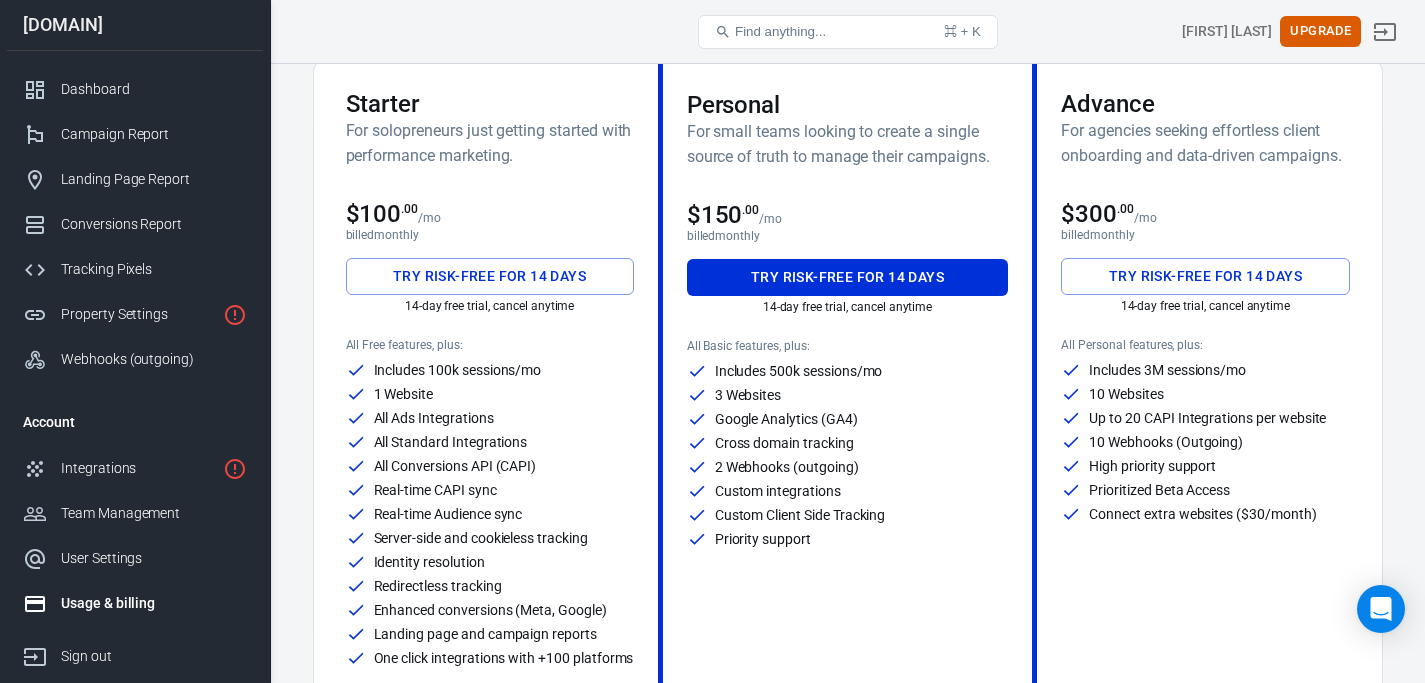 click on "All Free features, plus:" at bounding box center [490, 345] 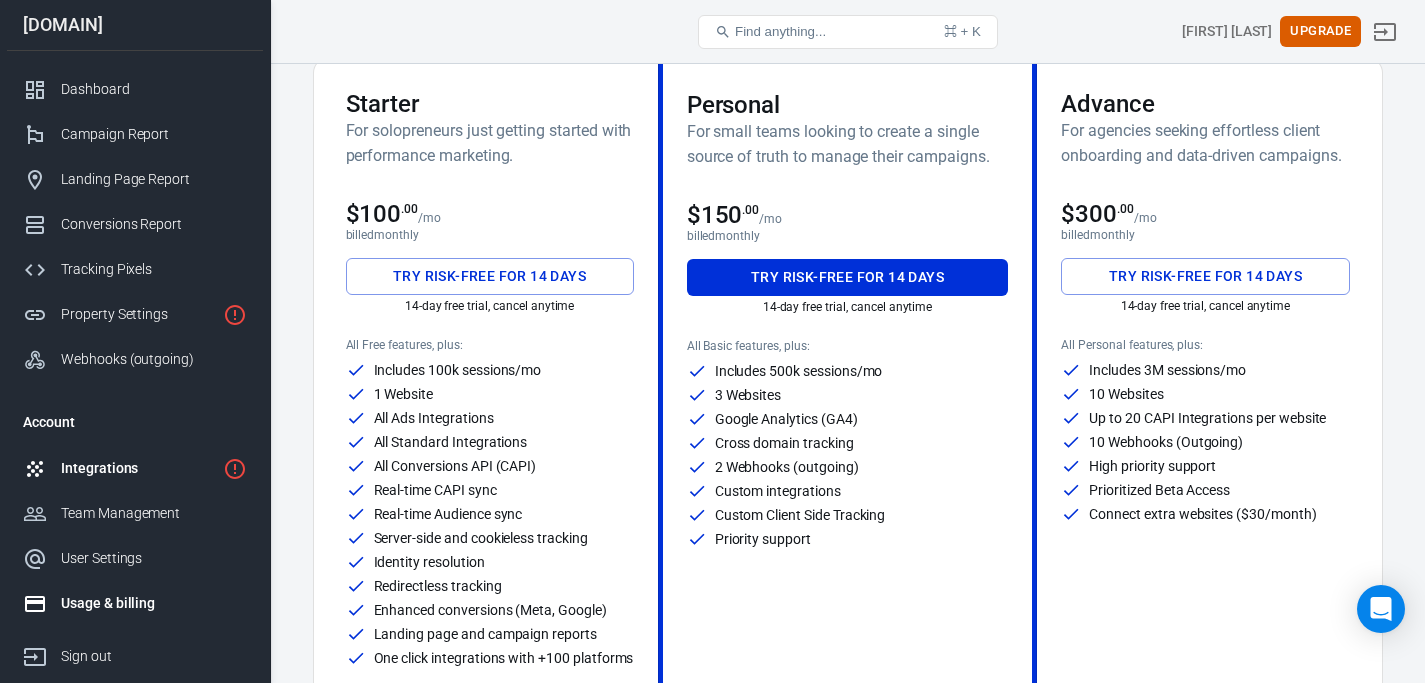 click on "Integrations" at bounding box center [138, 468] 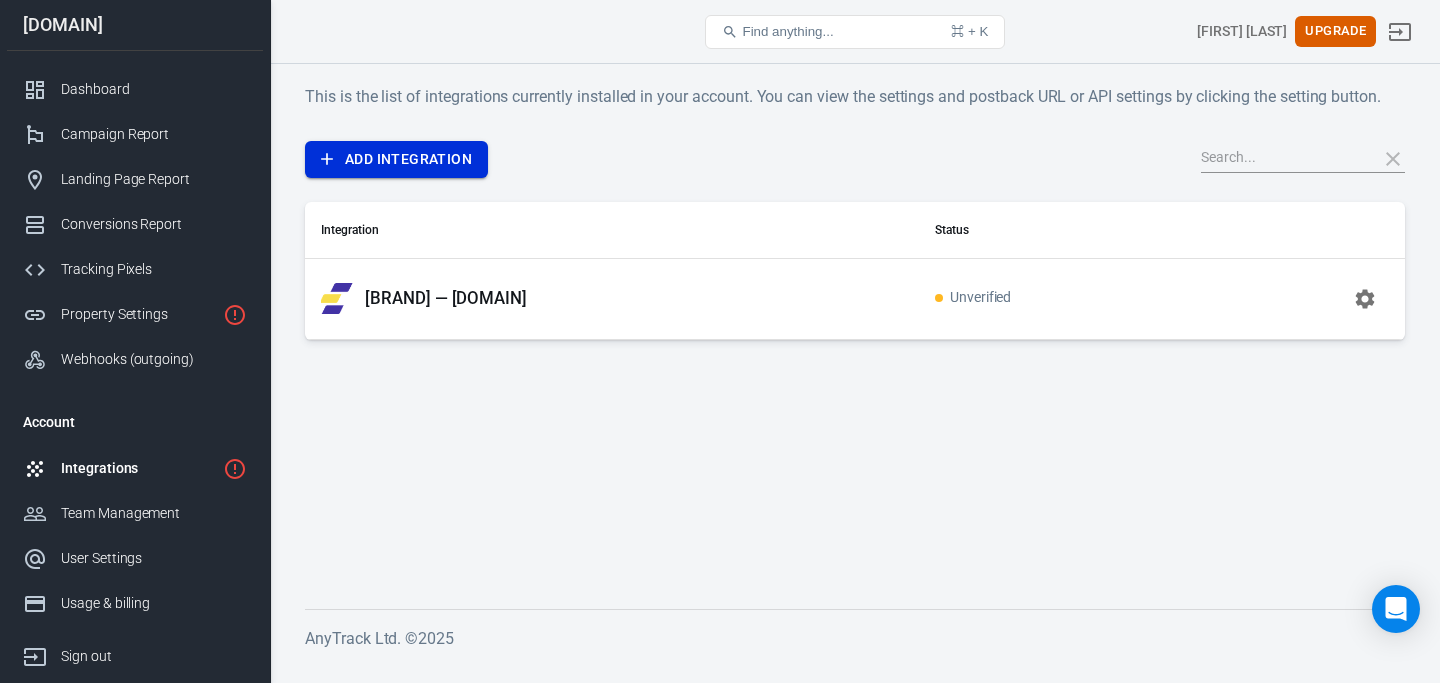 click on "Add Integration" at bounding box center [396, 159] 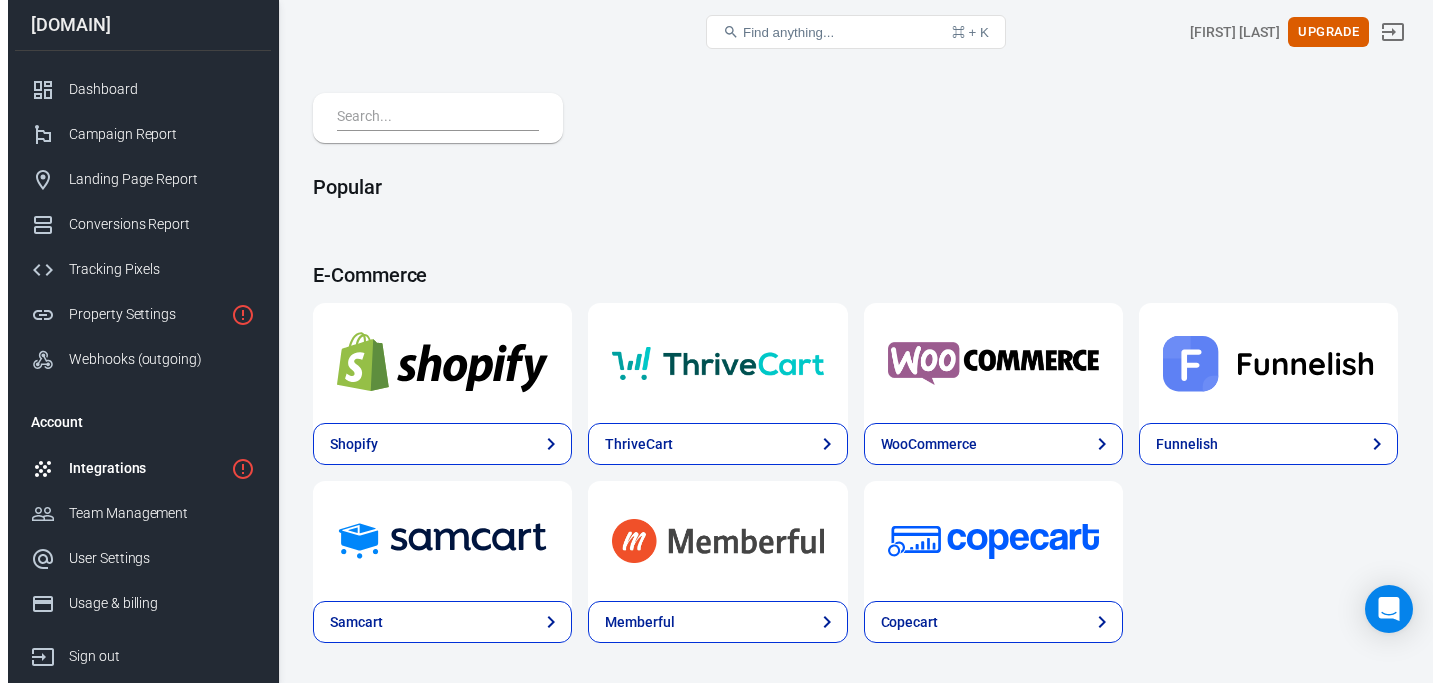 scroll, scrollTop: 0, scrollLeft: 0, axis: both 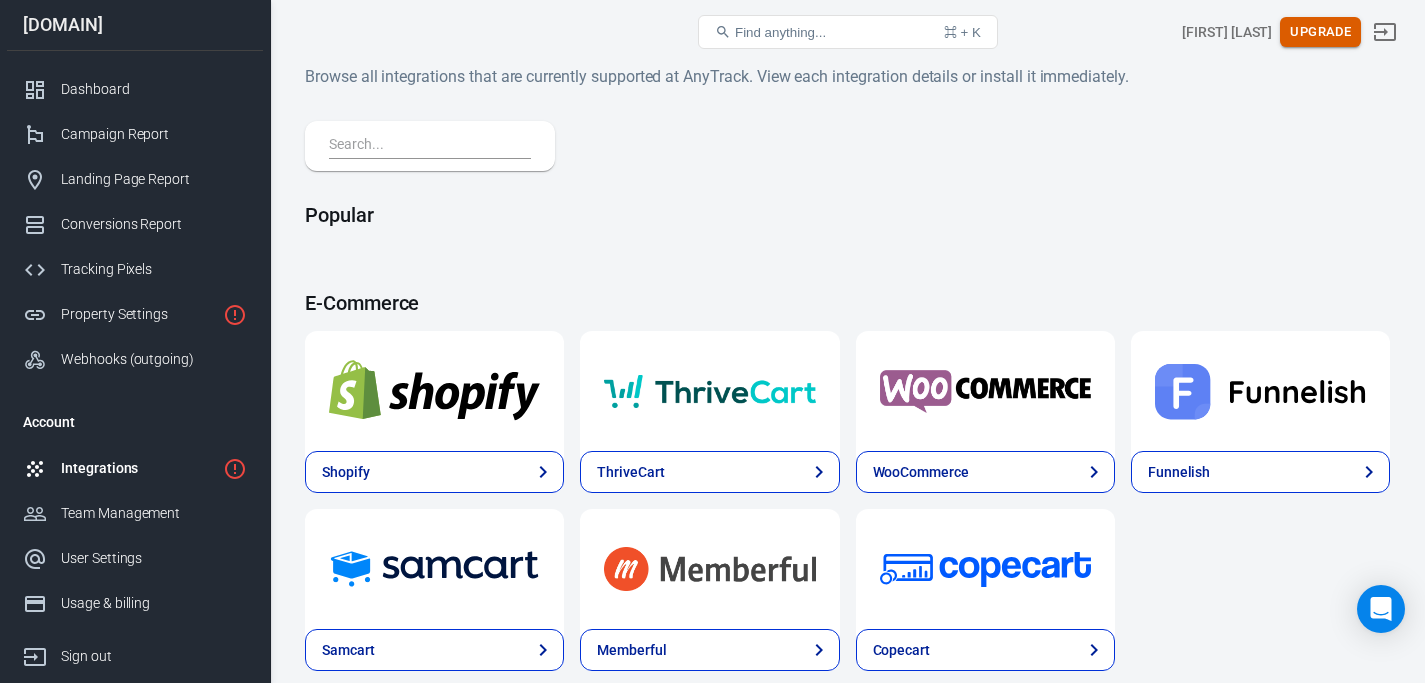 click on "Upgrade" at bounding box center (1320, 32) 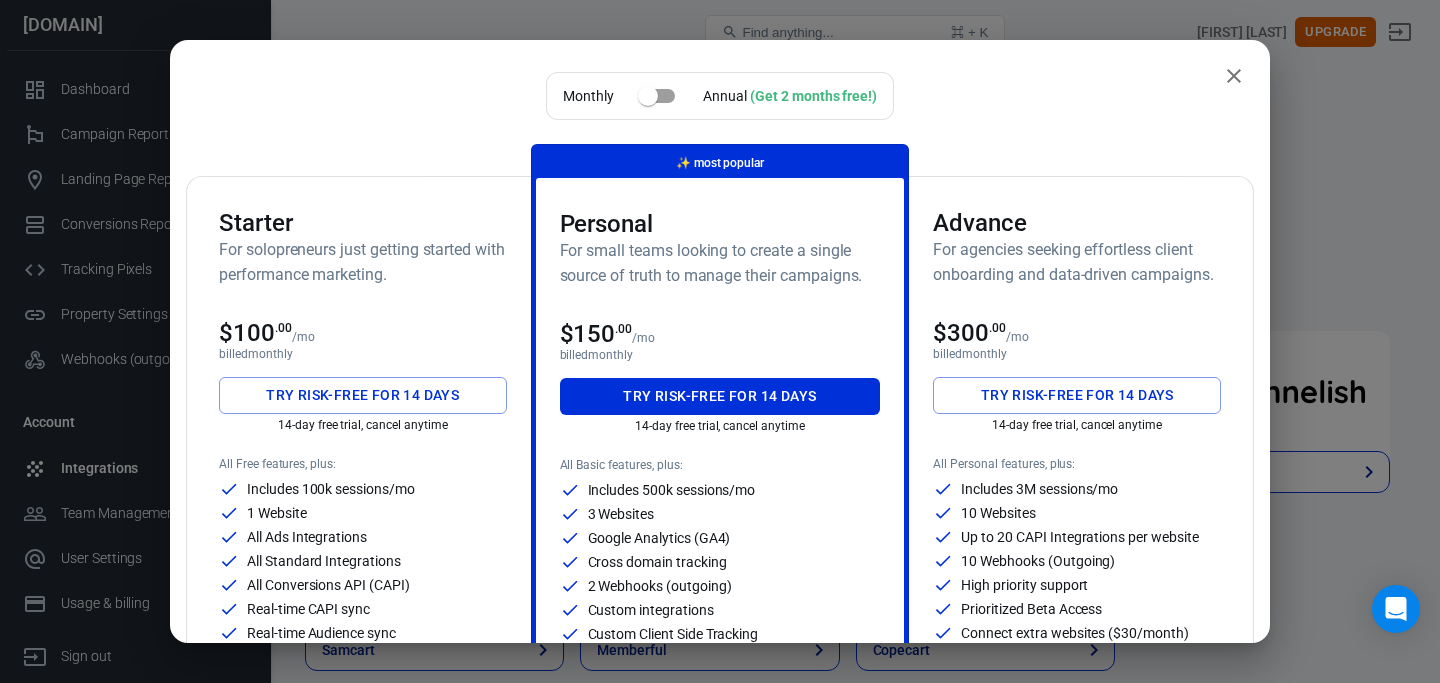 click on "$100 .00 /mo" at bounding box center (363, 333) 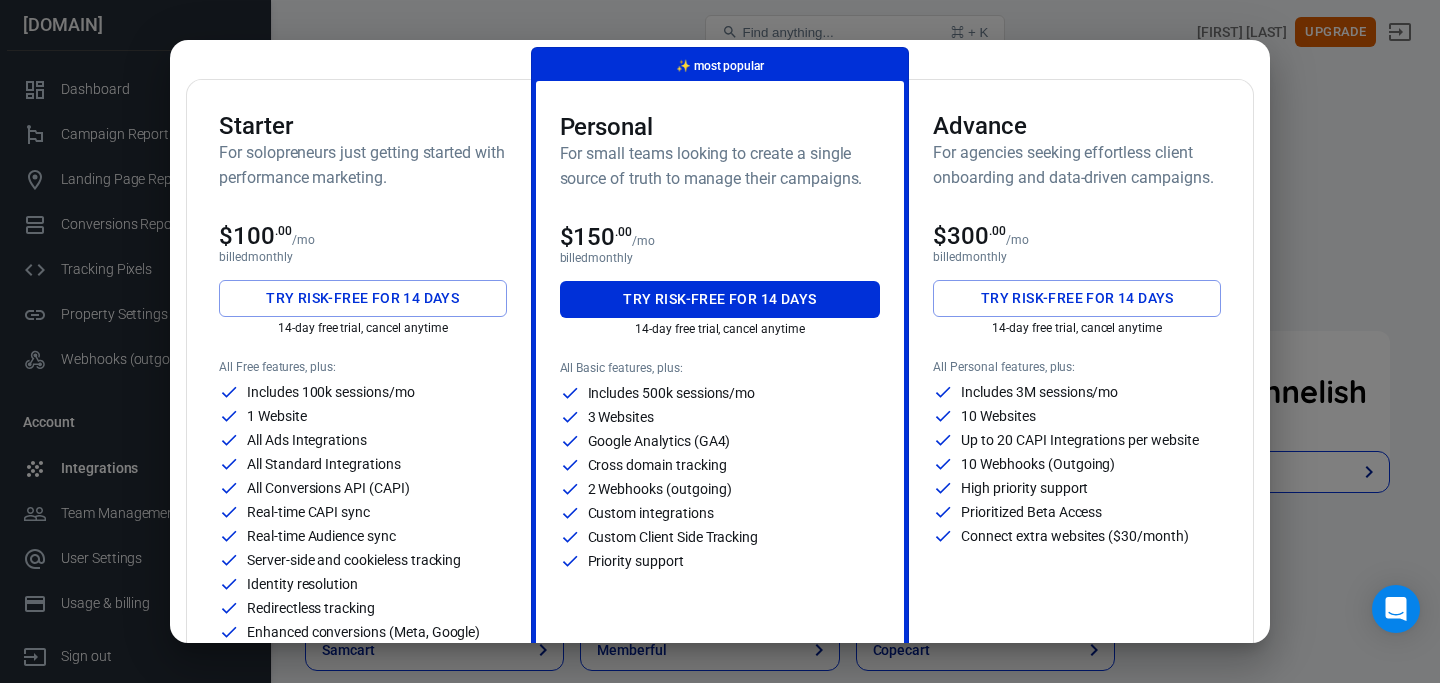 scroll, scrollTop: 101, scrollLeft: 0, axis: vertical 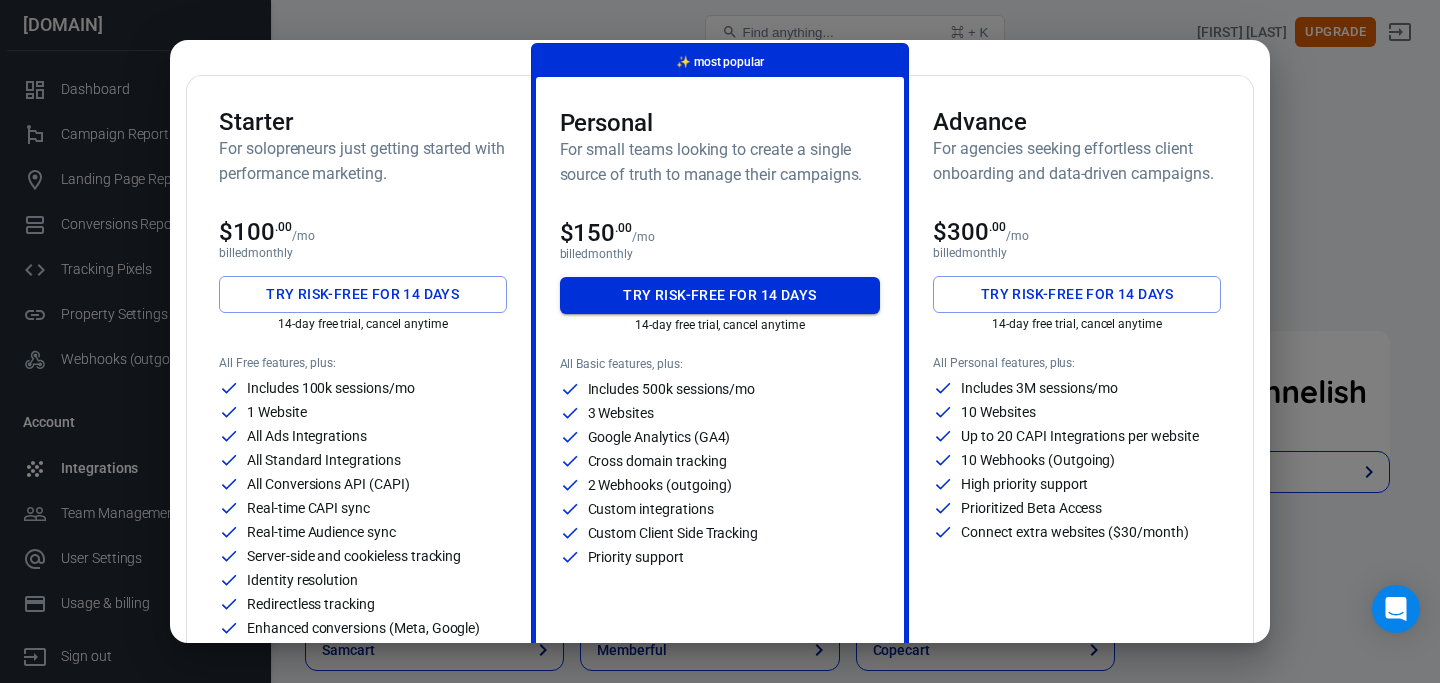 click on "Try risk-free for 14 days" at bounding box center (720, 295) 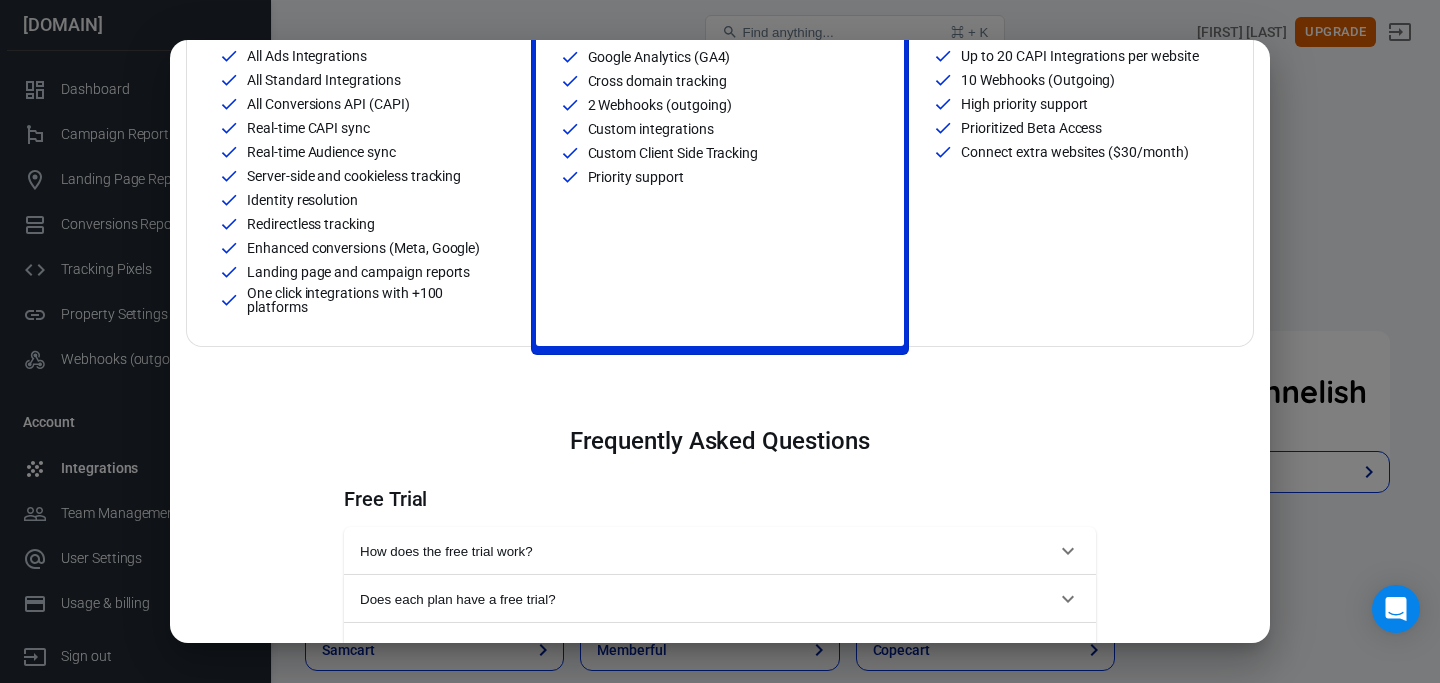 scroll, scrollTop: 541, scrollLeft: 0, axis: vertical 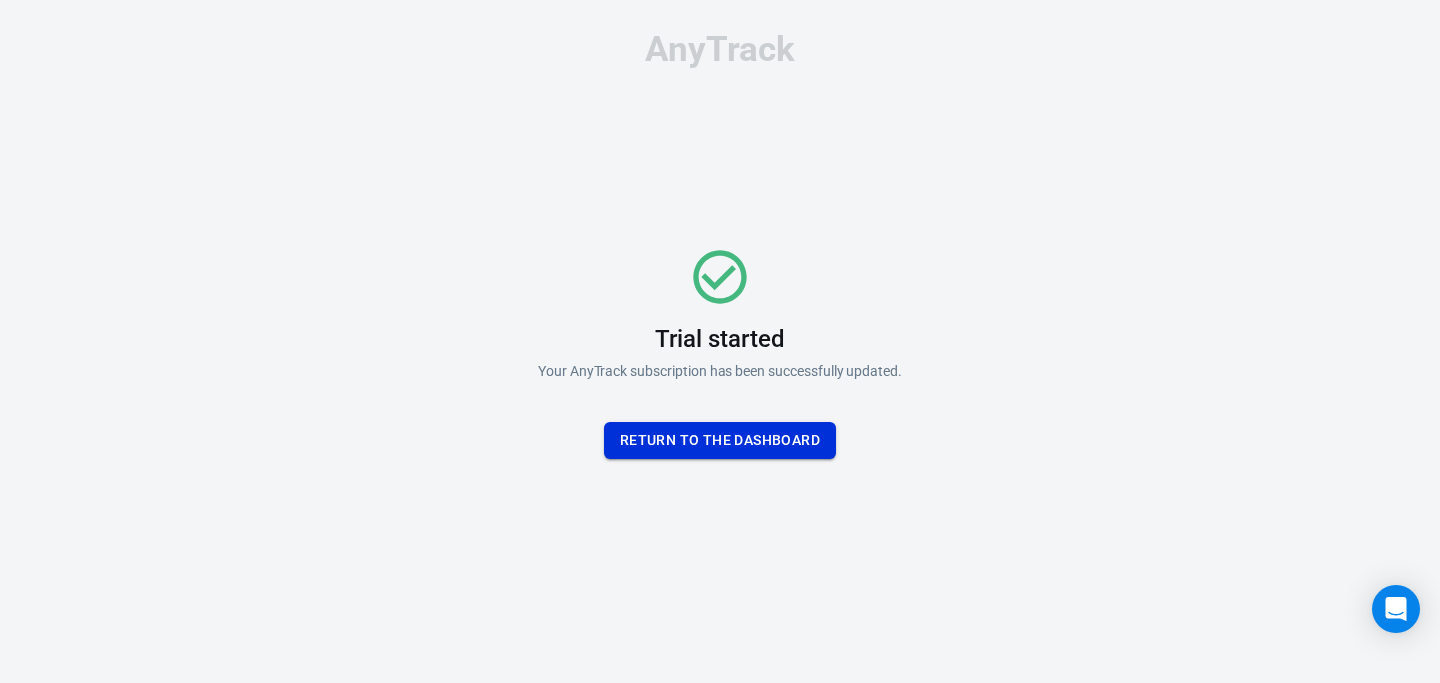 click on "Return To the dashboard" at bounding box center (720, 440) 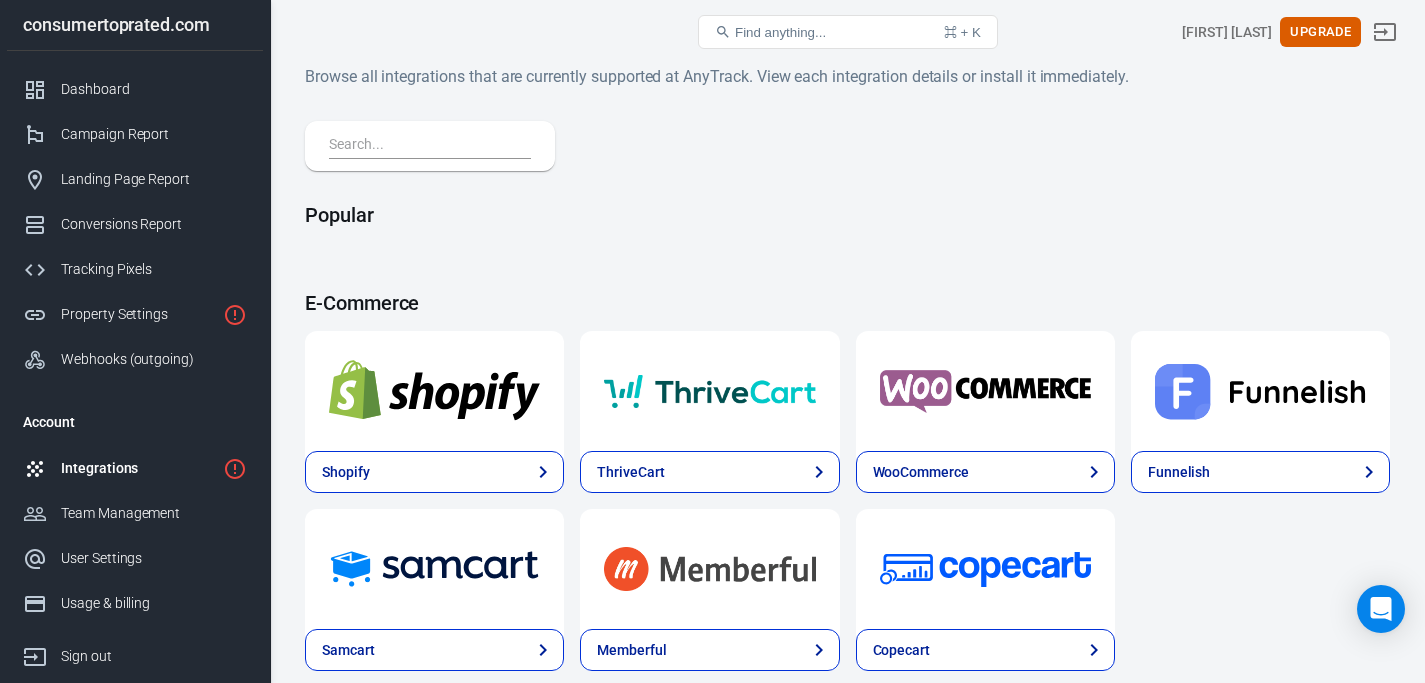 scroll, scrollTop: 0, scrollLeft: 0, axis: both 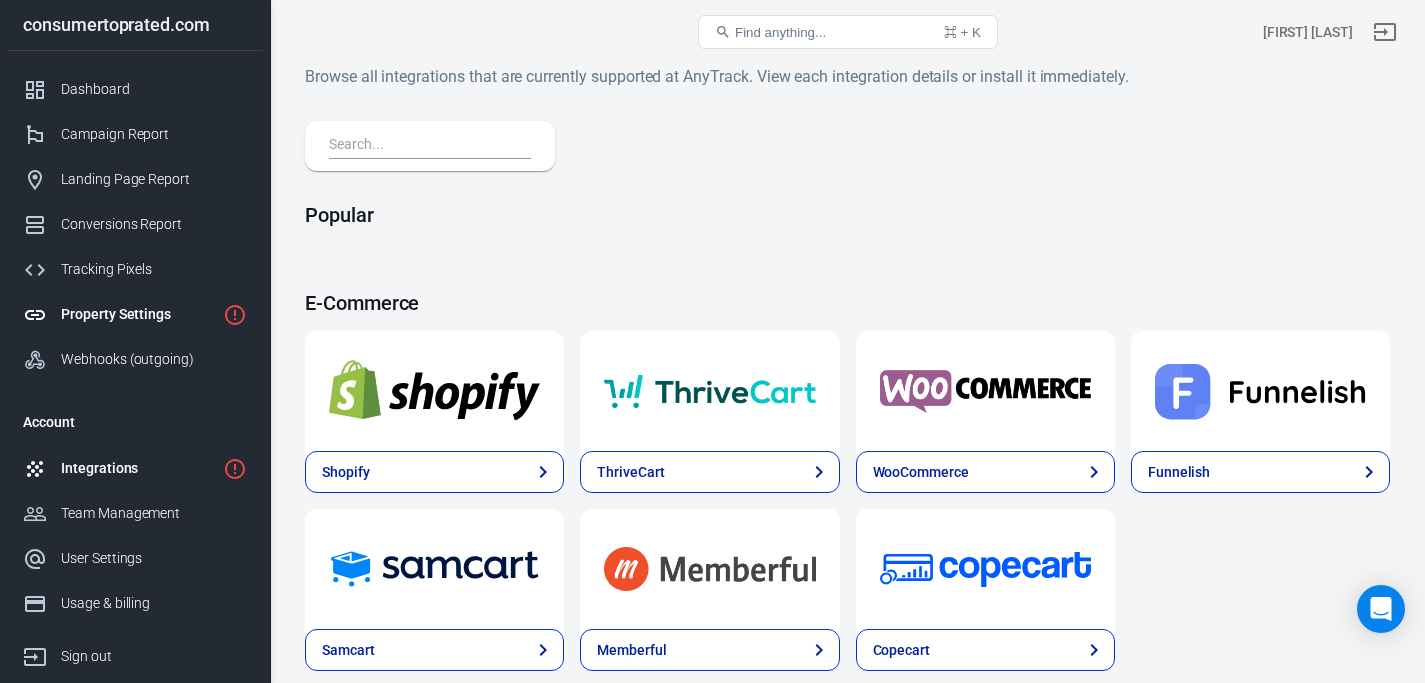 click on "Property Settings" at bounding box center (138, 314) 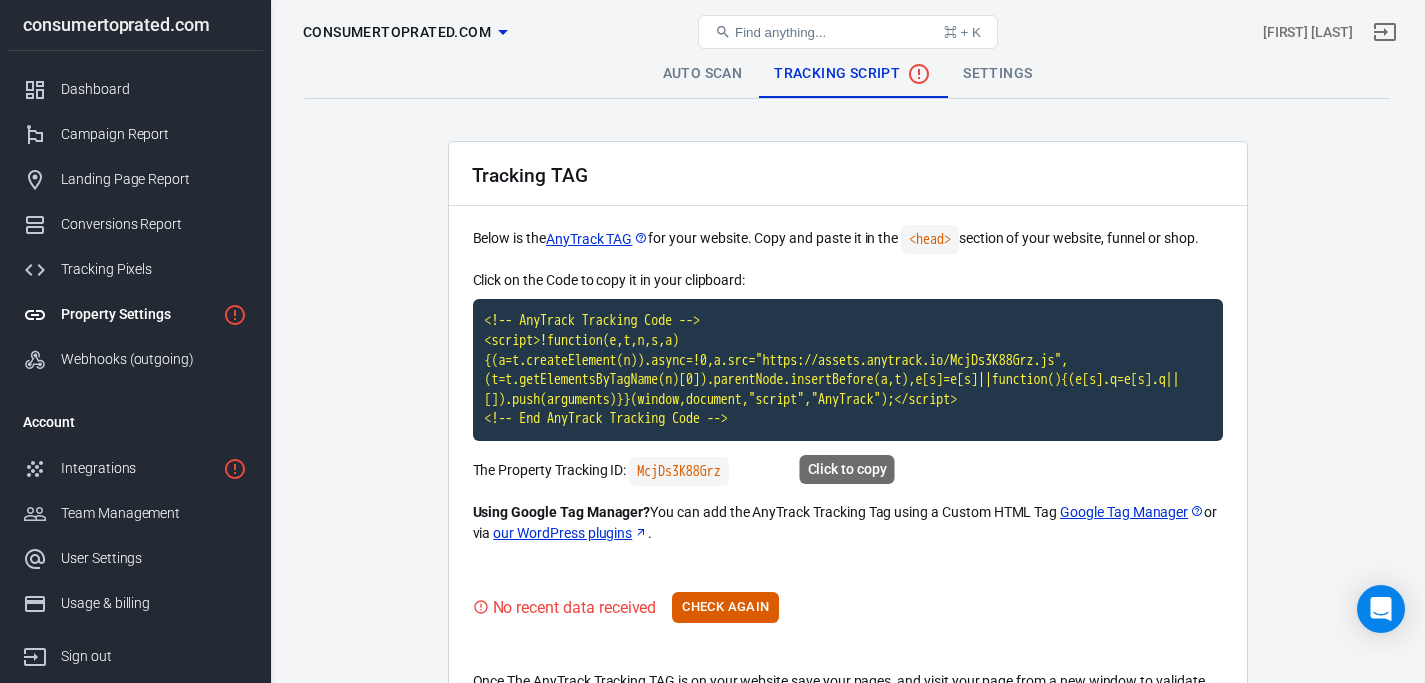 click on "<!-- AnyTrack Tracking Code -->
<script>!function(e,t,n,s,a){(a=t.createElement(n)).async=!0,a.src="https://assets.anytrack.io/McjDs3K88Grz.js",(t=t.getElementsByTagName(n)[0]).parentNode.insertBefore(a,t),e[s]=e[s]||function(){(e[s].q=e[s].q||[]).push(arguments)}}(window,document,"script","AnyTrack");</script>
<!-- End AnyTrack Tracking Code -->" at bounding box center [848, 370] 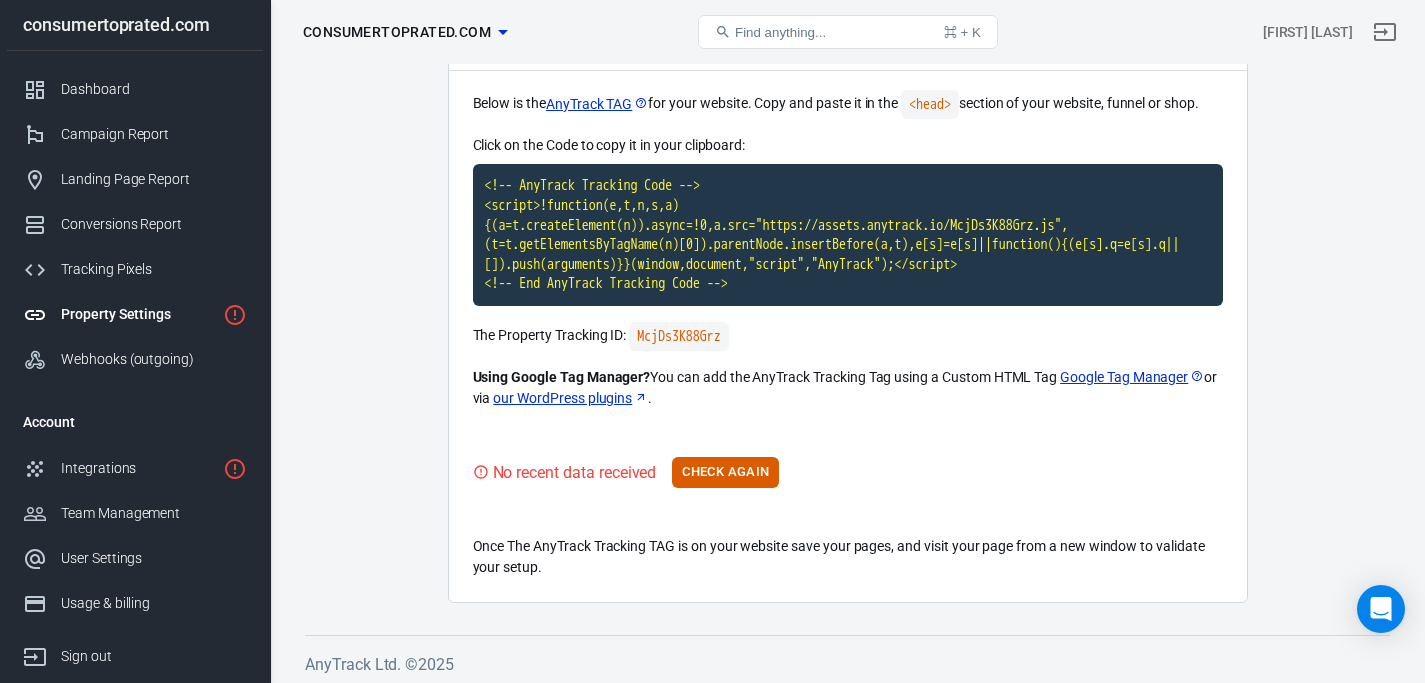 scroll, scrollTop: 141, scrollLeft: 0, axis: vertical 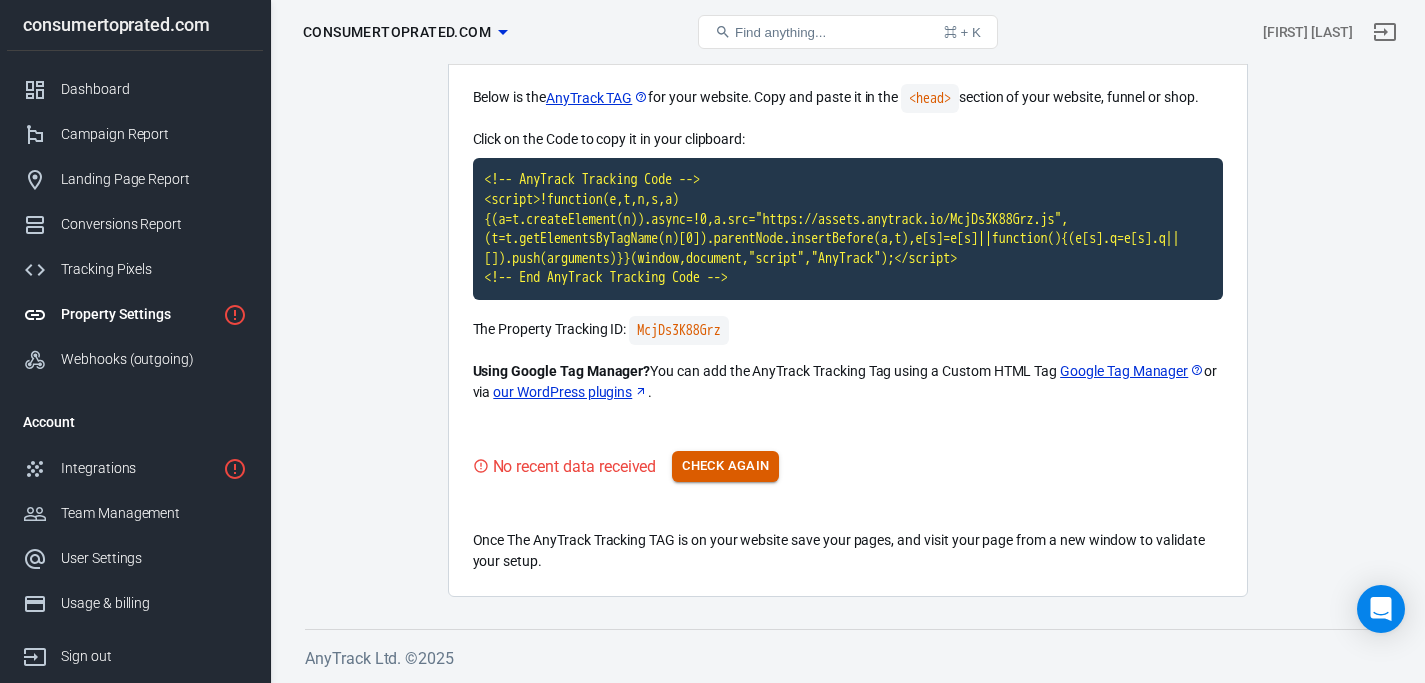 click on "Check Again" at bounding box center (725, 466) 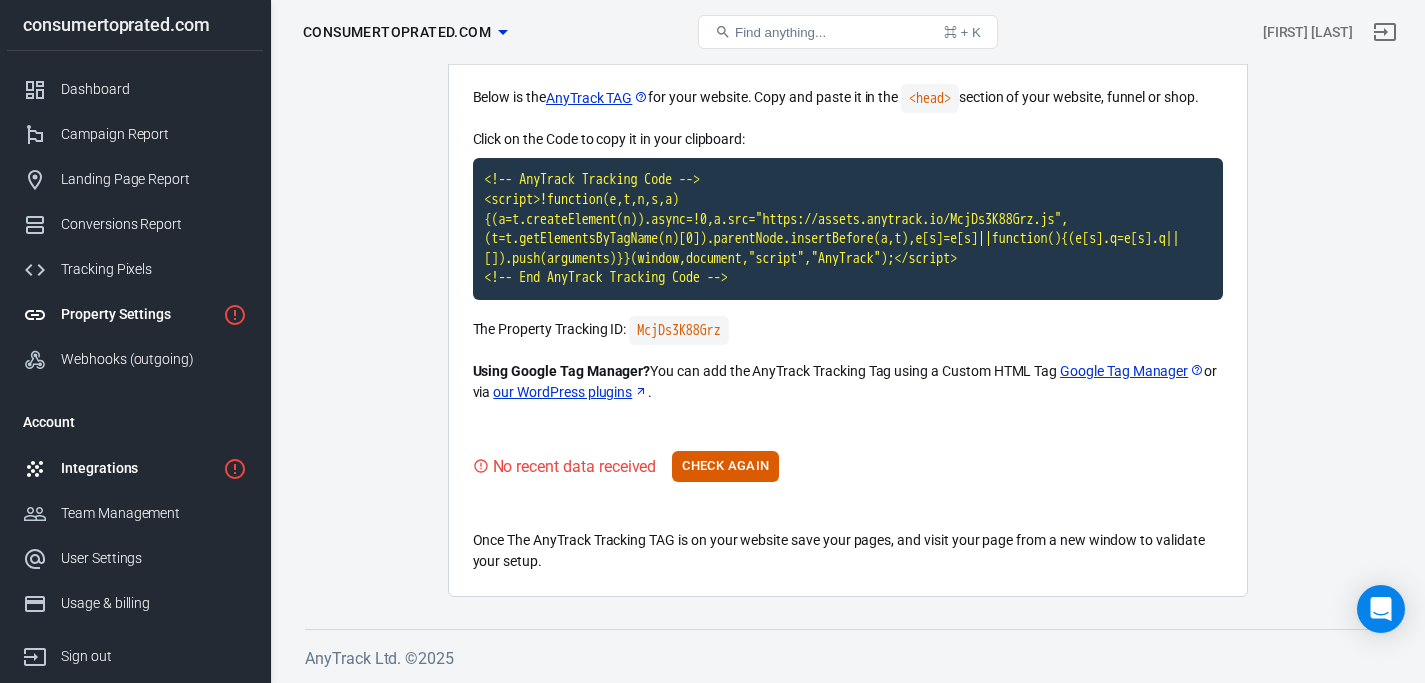 click on "Integrations" at bounding box center [138, 468] 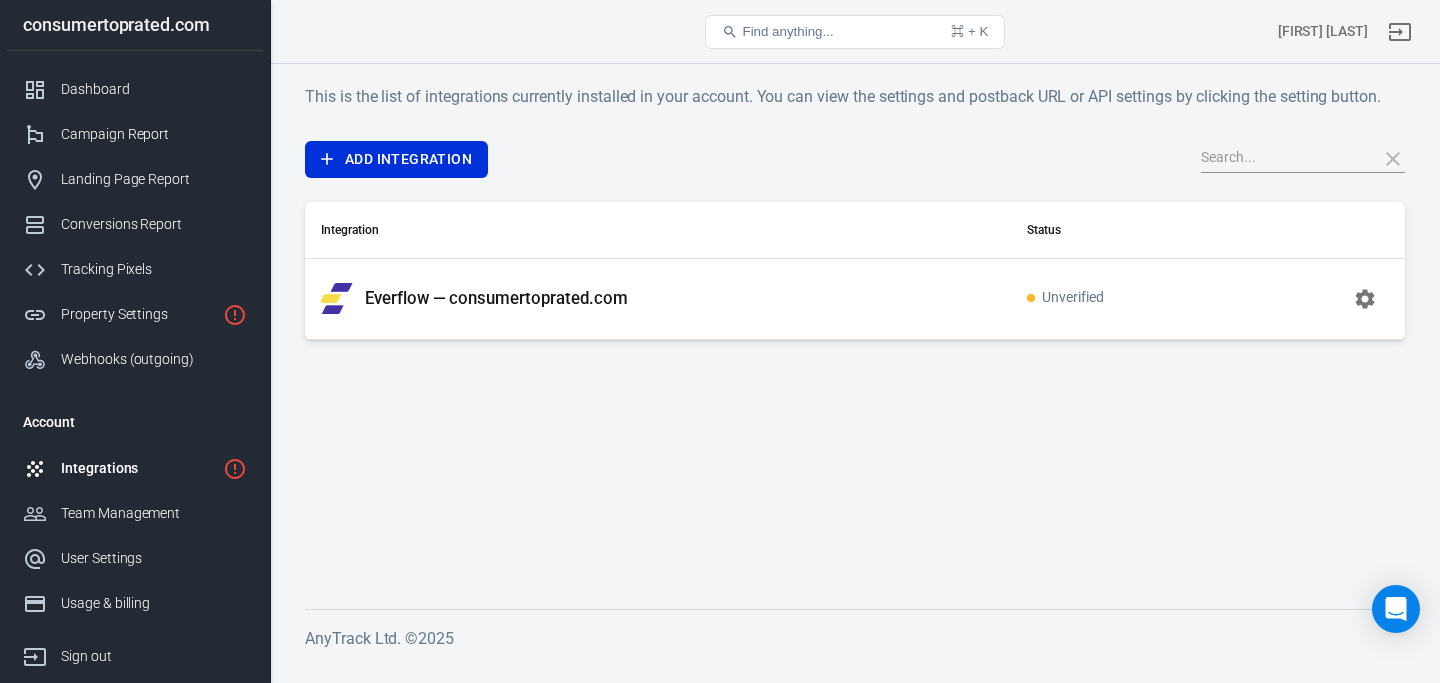click on "Everflow — consumertoprated.com" at bounding box center (658, 299) 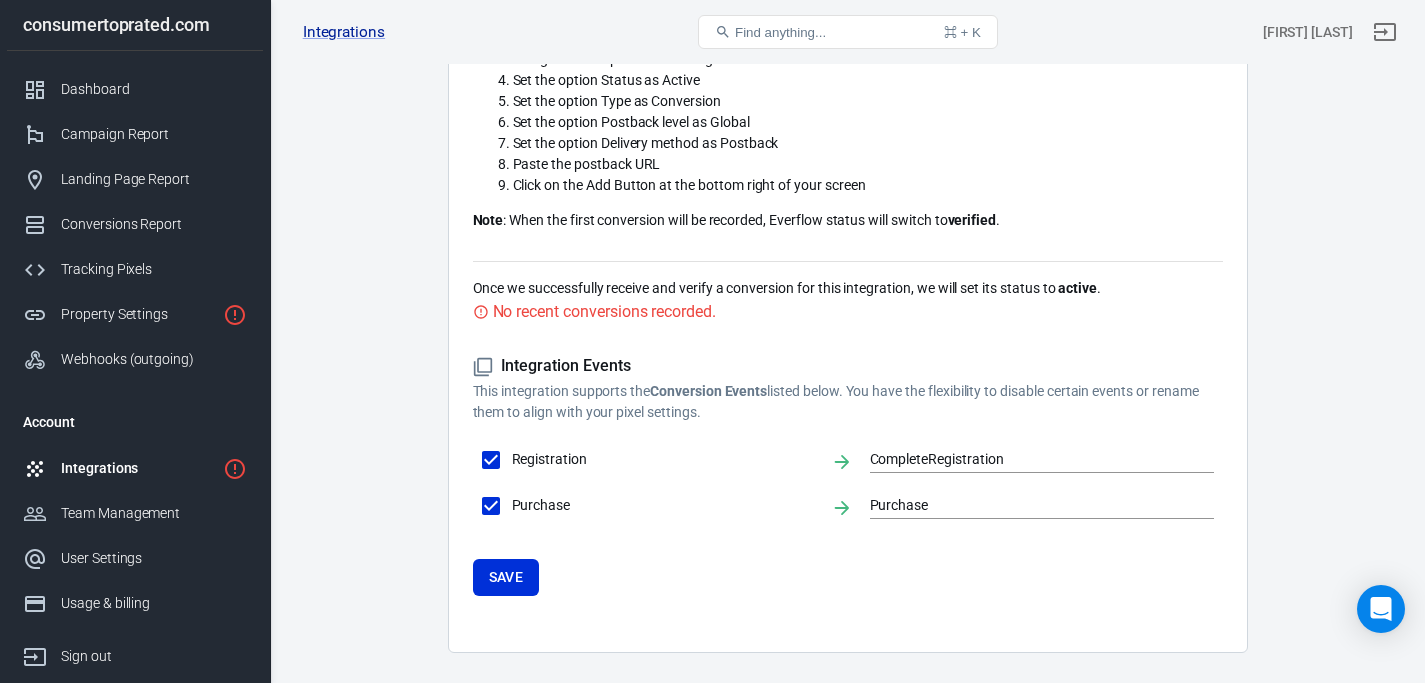 scroll, scrollTop: 841, scrollLeft: 0, axis: vertical 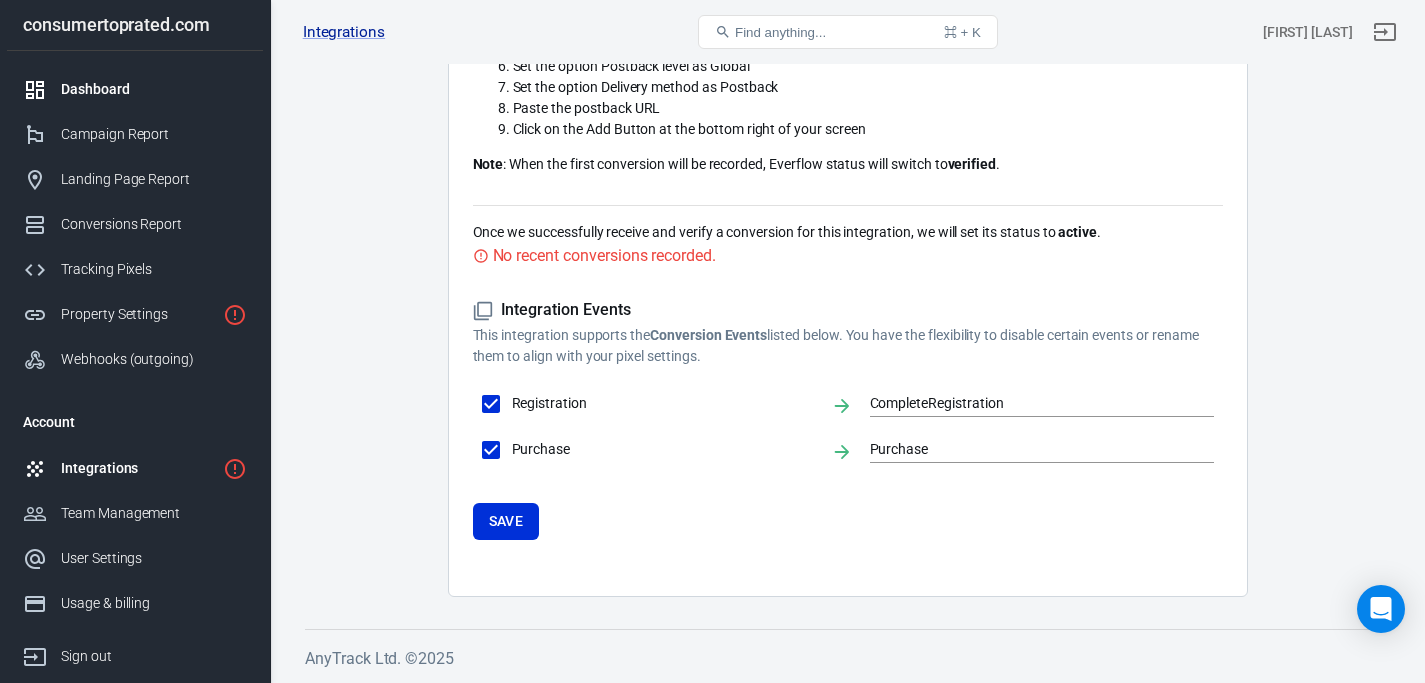click on "Dashboard" at bounding box center (154, 89) 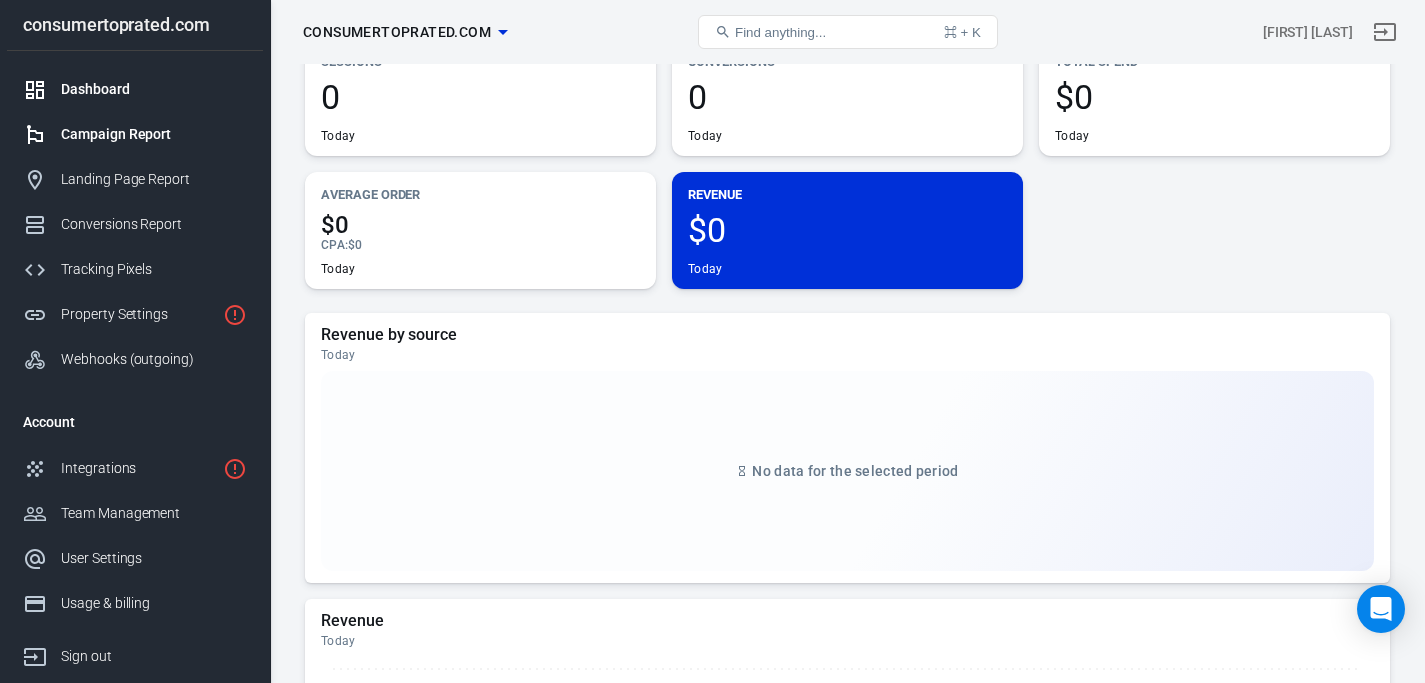 scroll, scrollTop: 342, scrollLeft: 0, axis: vertical 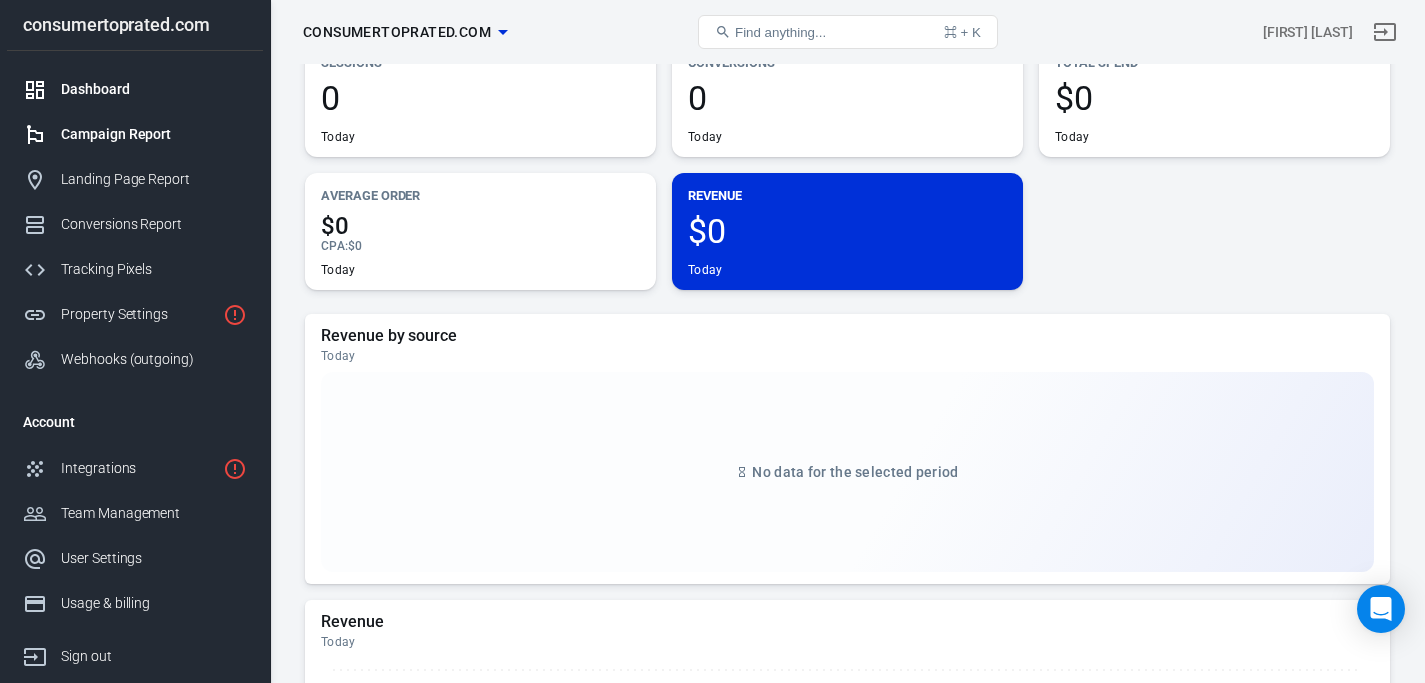 click on "Campaign Report" at bounding box center [154, 134] 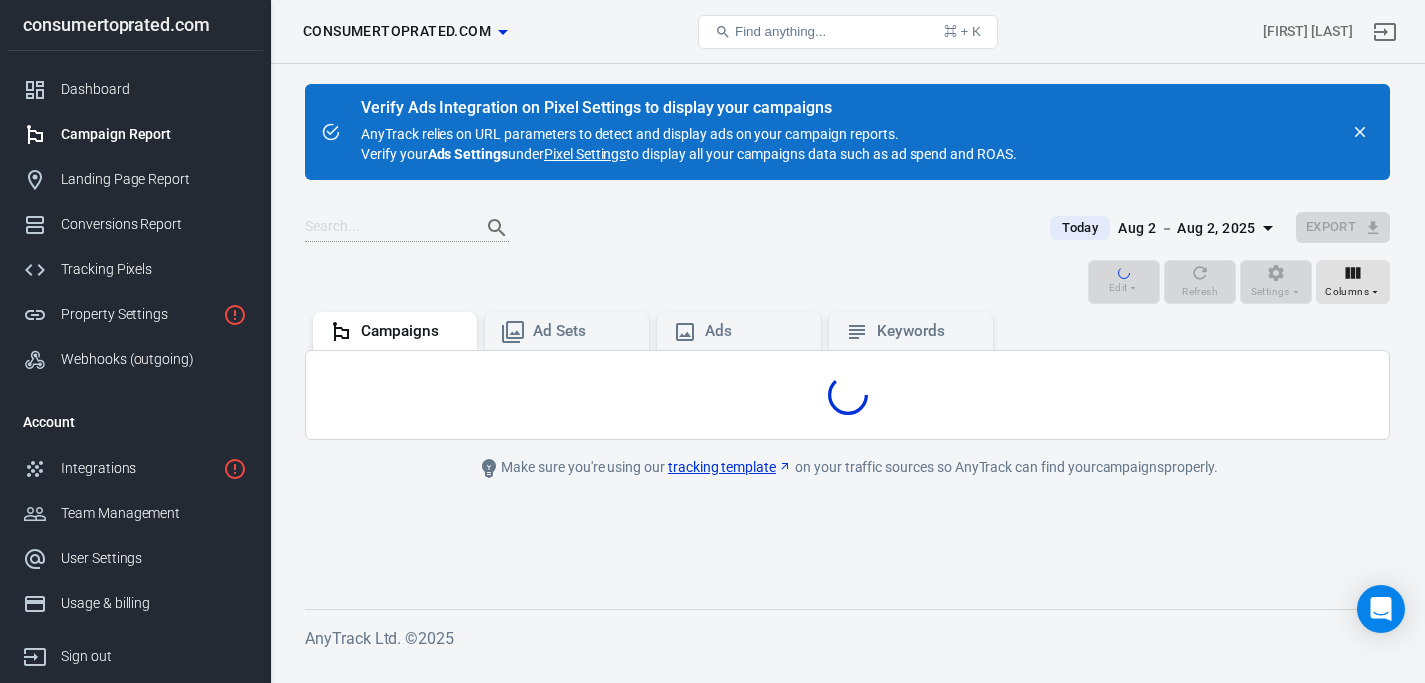 scroll, scrollTop: 0, scrollLeft: 0, axis: both 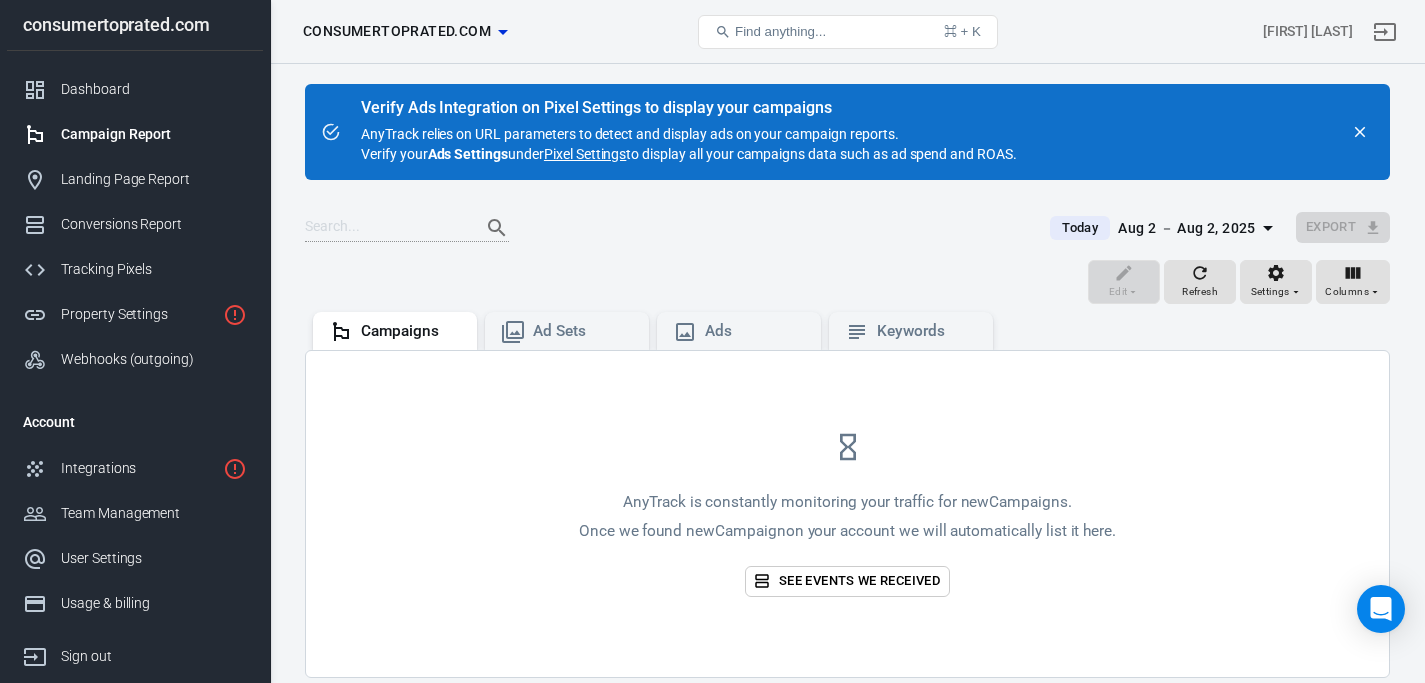 click 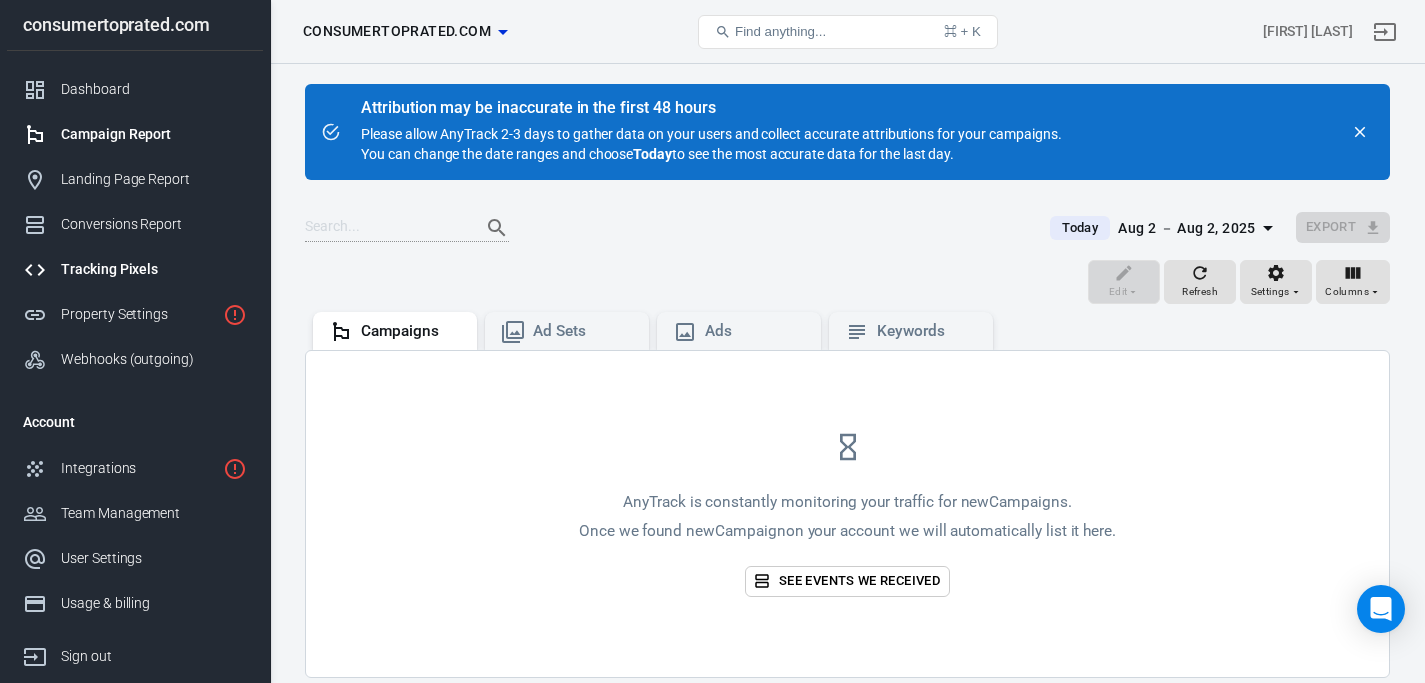 click on "Tracking Pixels" at bounding box center [154, 269] 